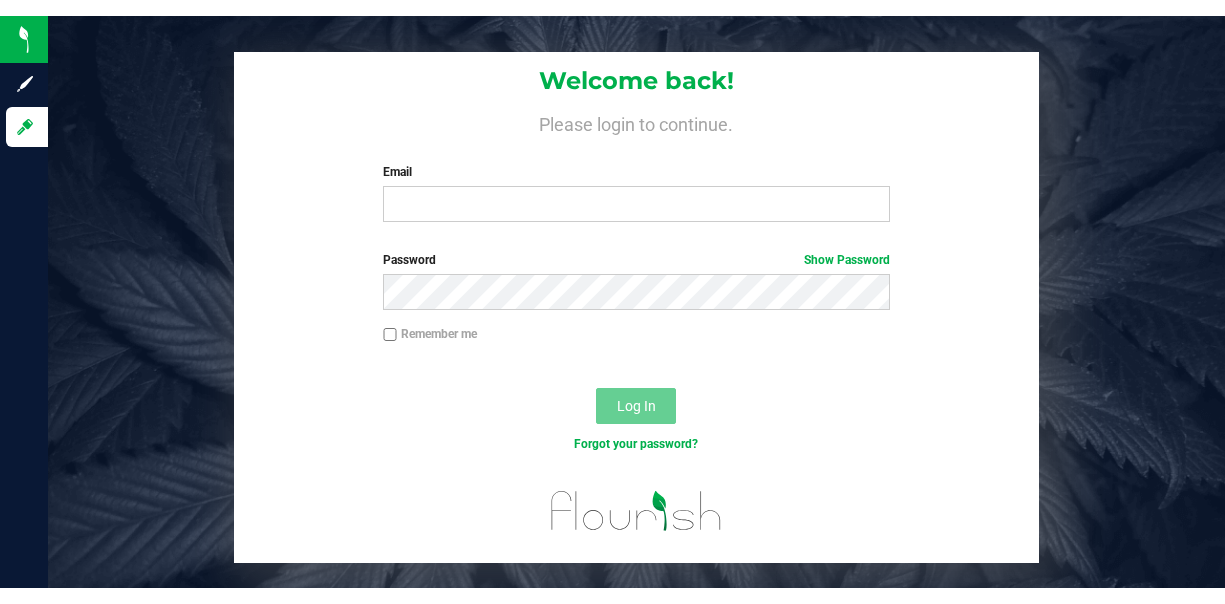 scroll, scrollTop: 0, scrollLeft: 0, axis: both 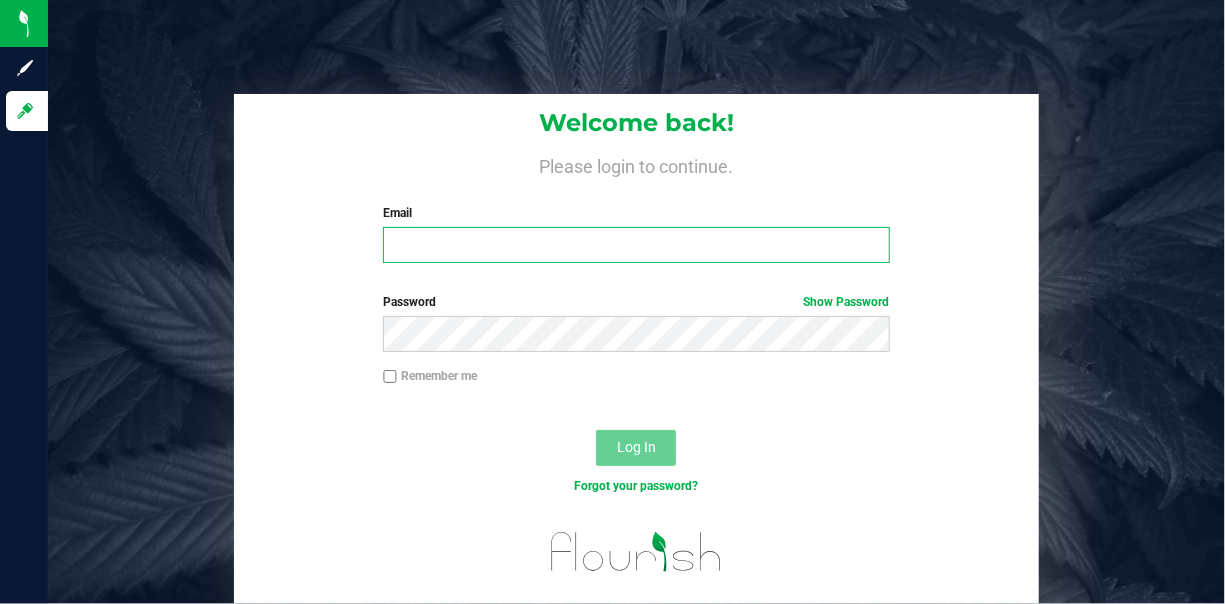 click on "Email" at bounding box center [636, 245] 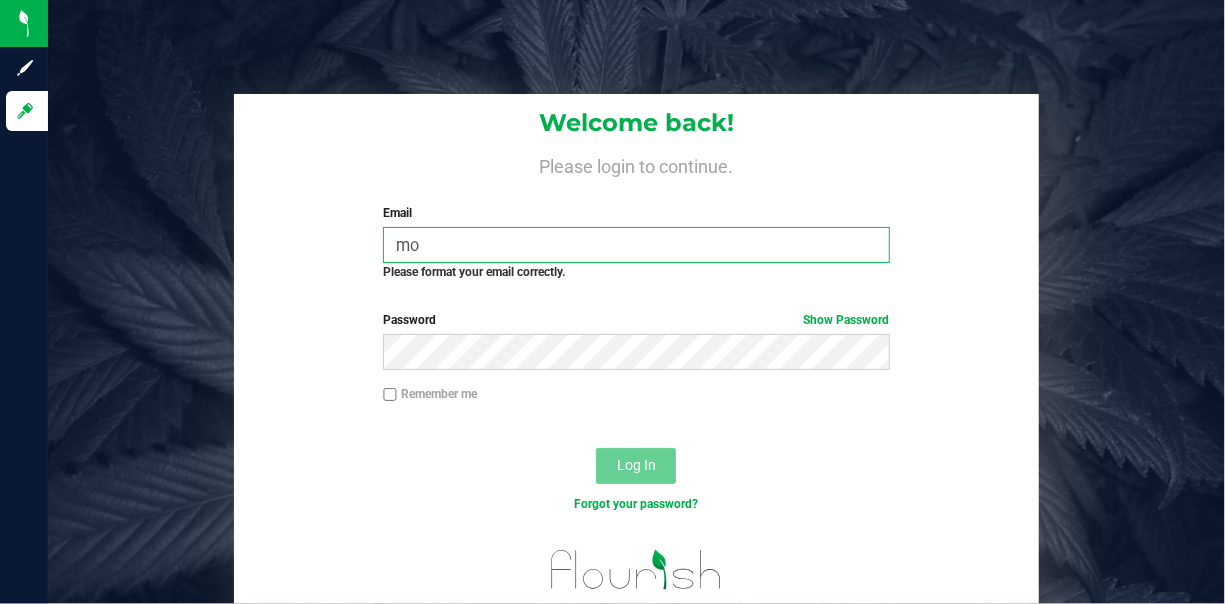 type on "m" 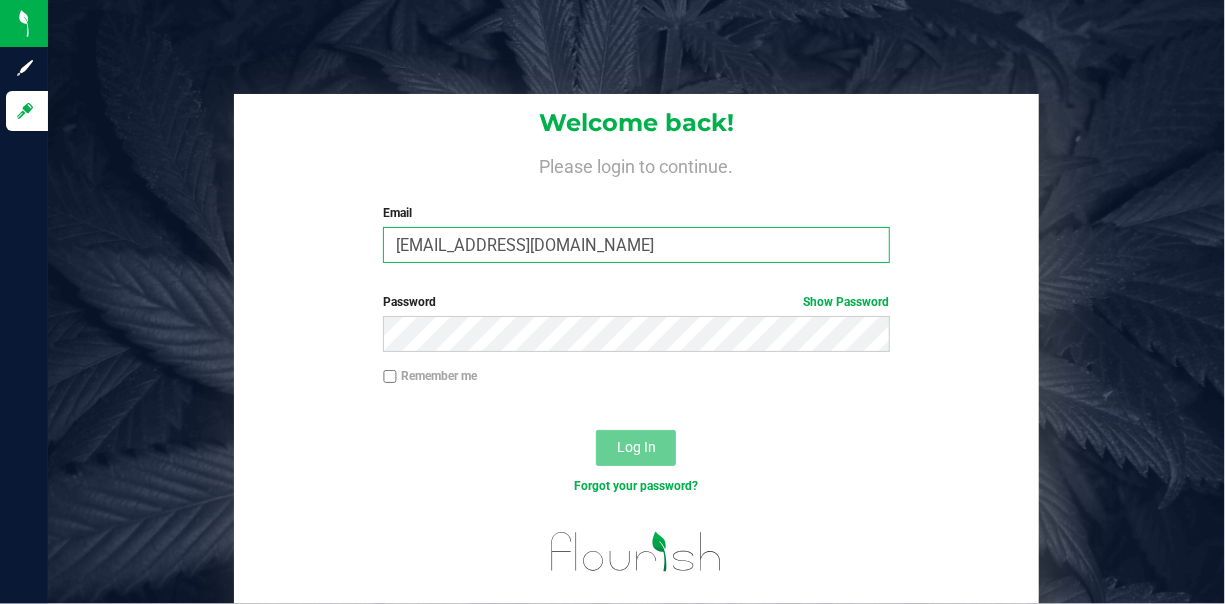type on "[EMAIL_ADDRESS][DOMAIN_NAME]" 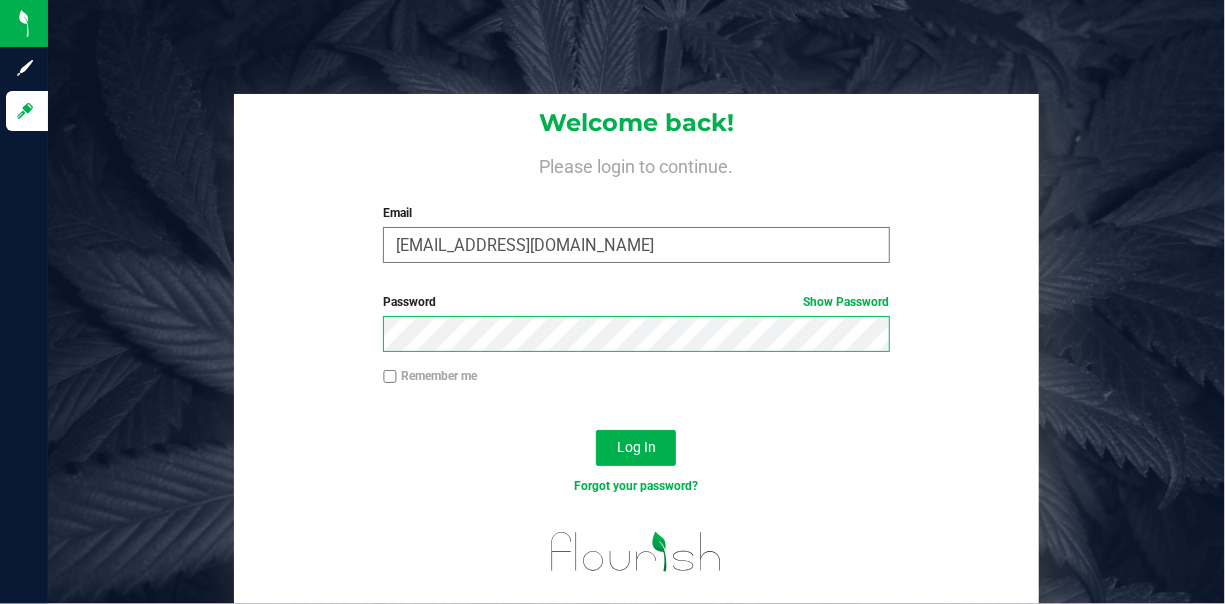 click on "Log In" at bounding box center (636, 448) 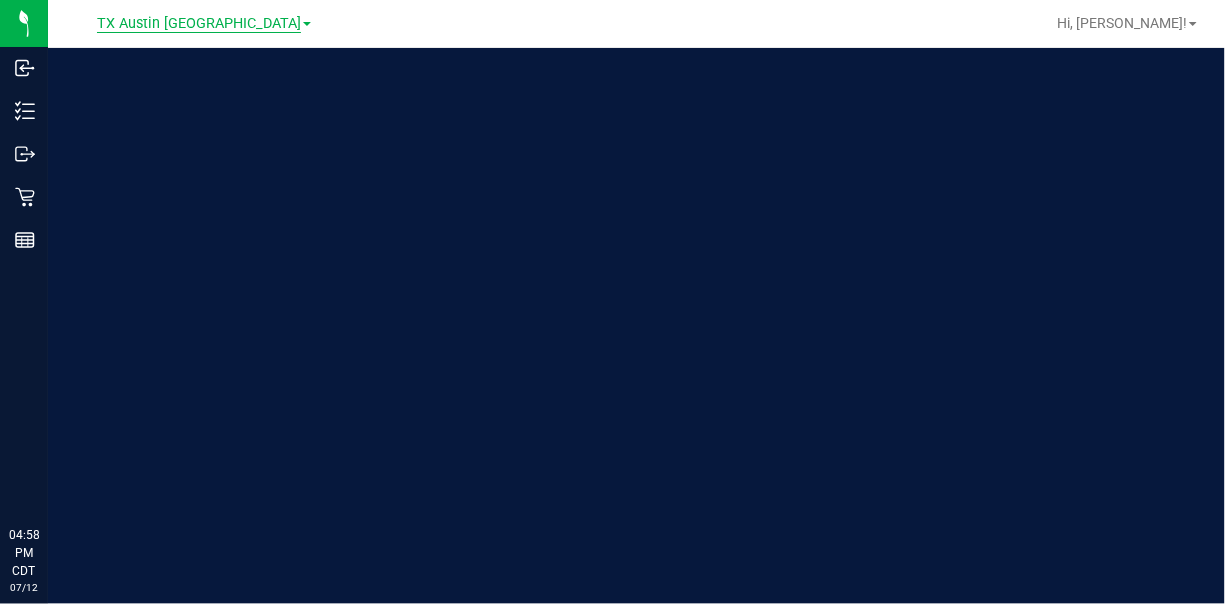 click on "TX Austin [GEOGRAPHIC_DATA]" at bounding box center [199, 24] 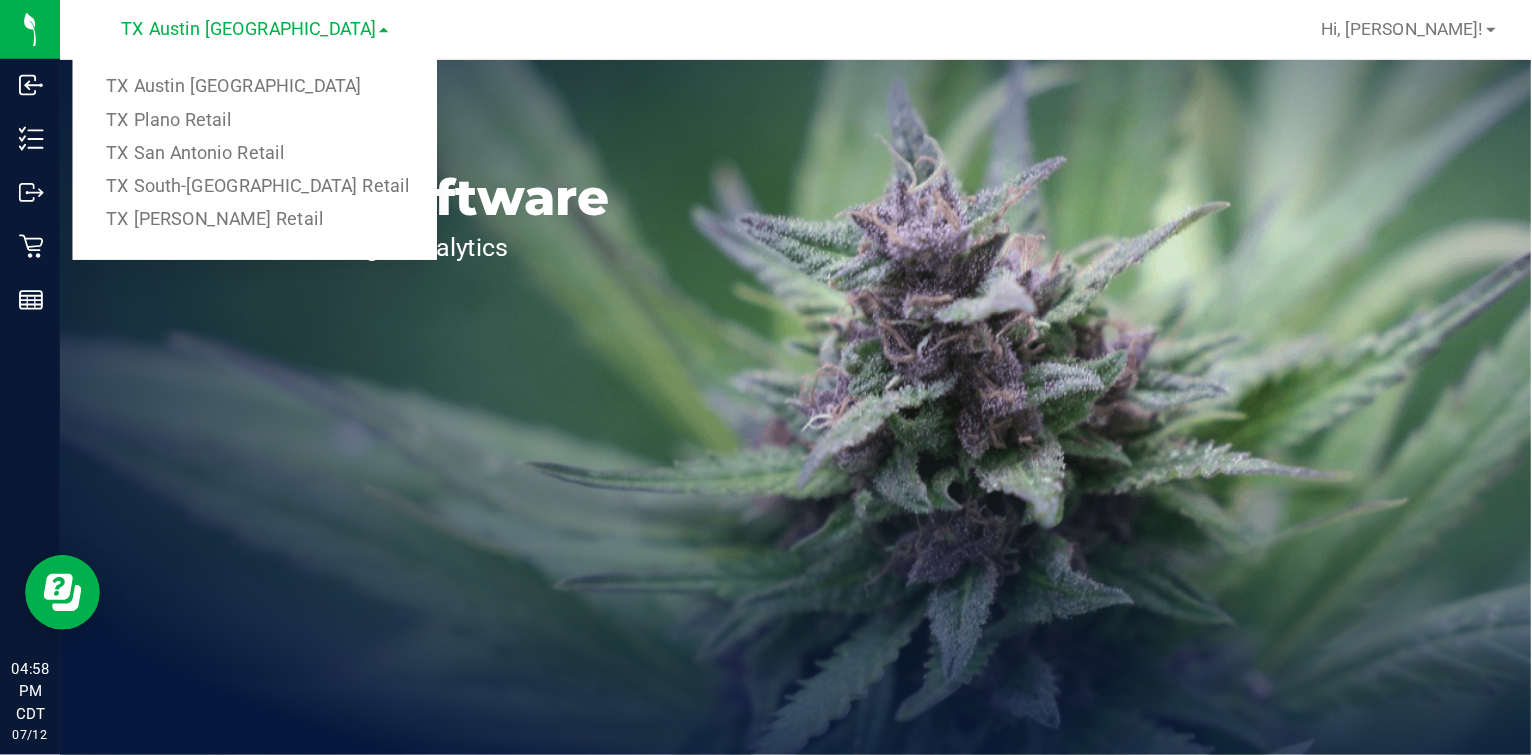scroll, scrollTop: 0, scrollLeft: 0, axis: both 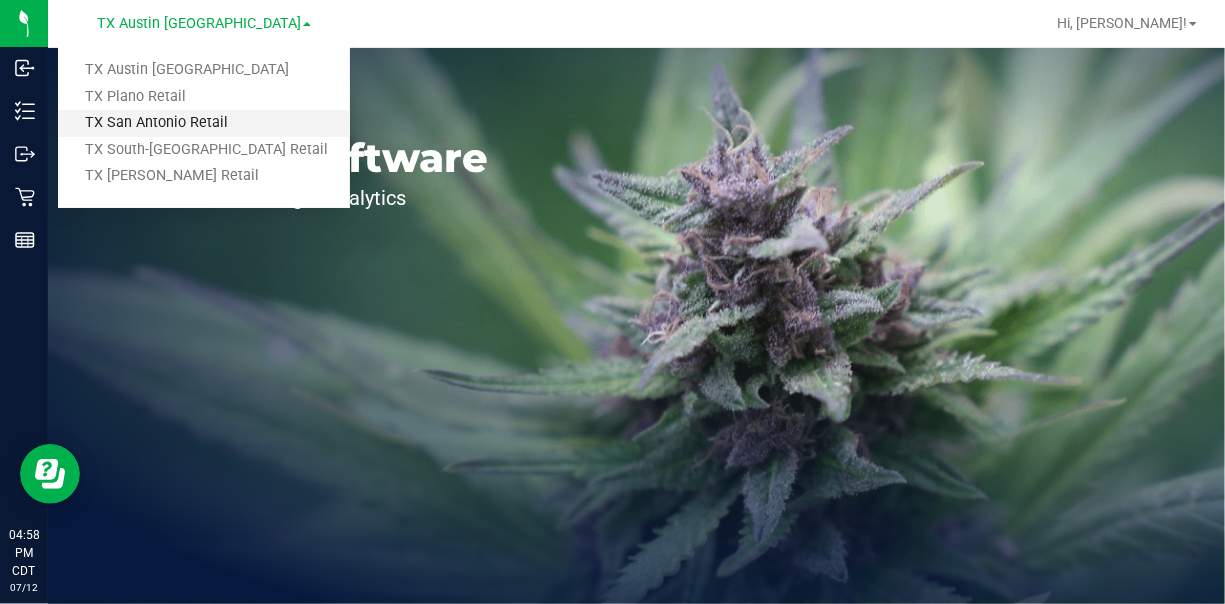 click on "TX San Antonio Retail" at bounding box center [204, 123] 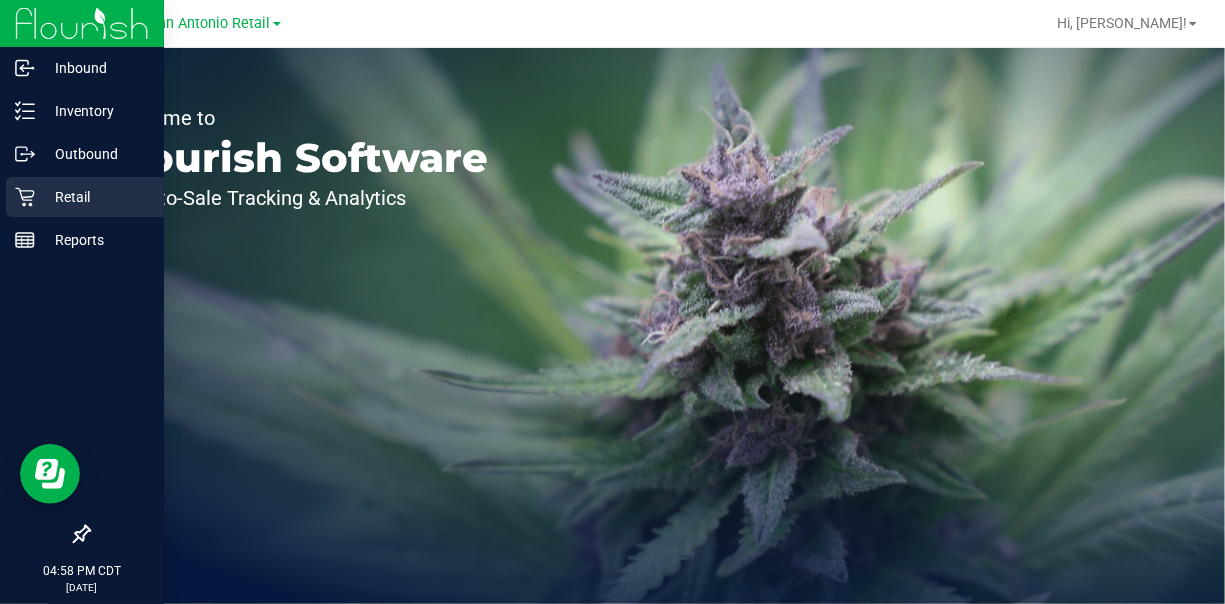 click on "Retail" at bounding box center [85, 197] 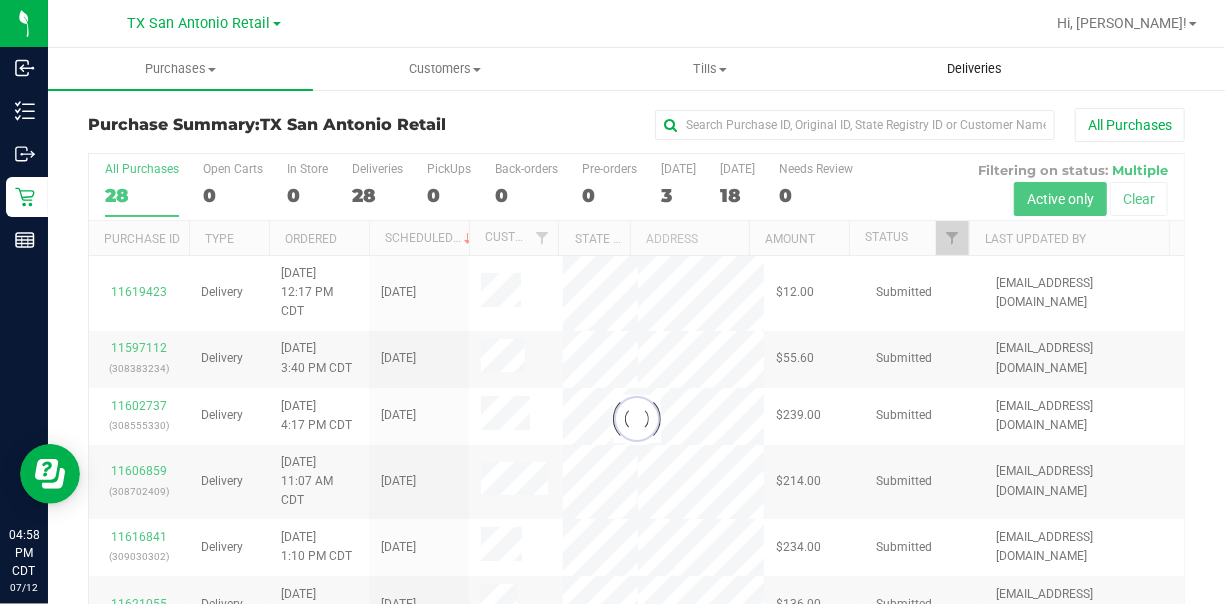 click on "Deliveries" at bounding box center (974, 69) 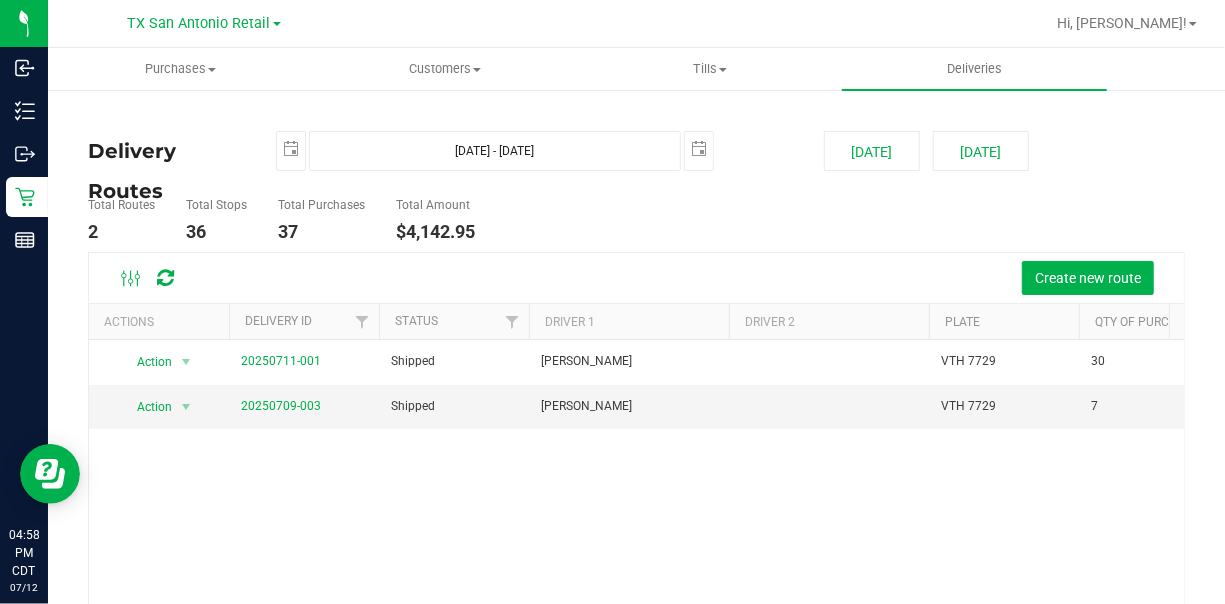 click on "Create new route" at bounding box center [682, 278] 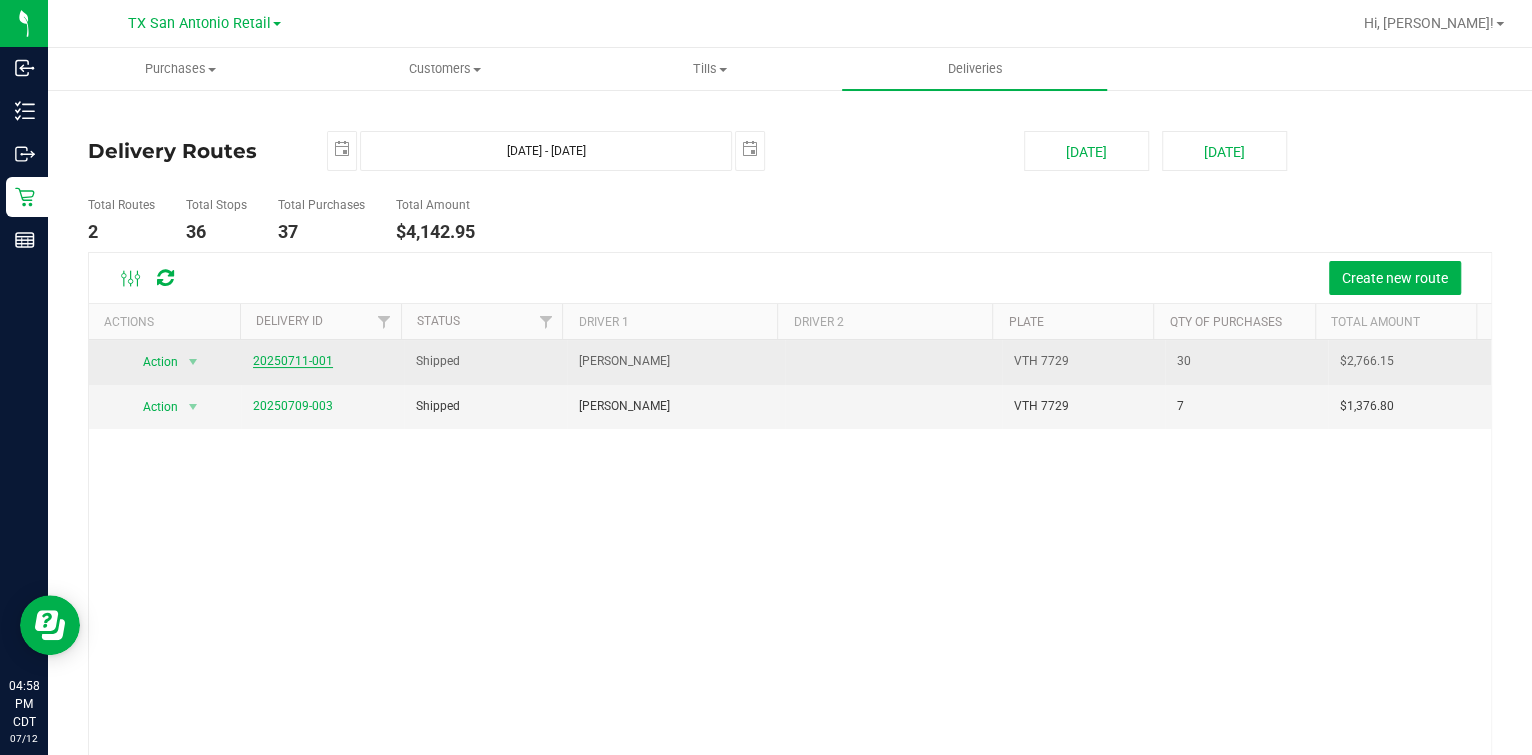 click on "20250711-001" at bounding box center (293, 361) 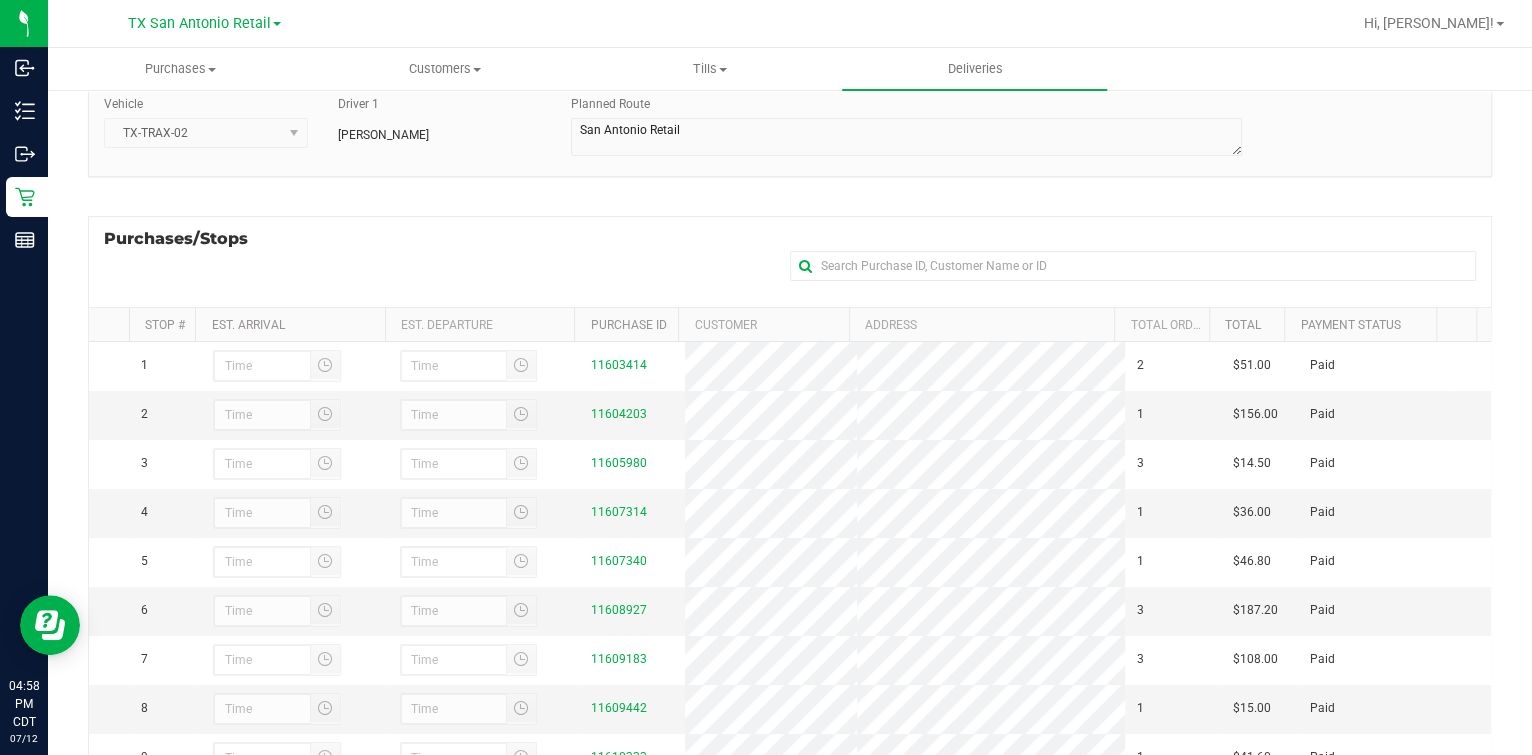 scroll, scrollTop: 330, scrollLeft: 0, axis: vertical 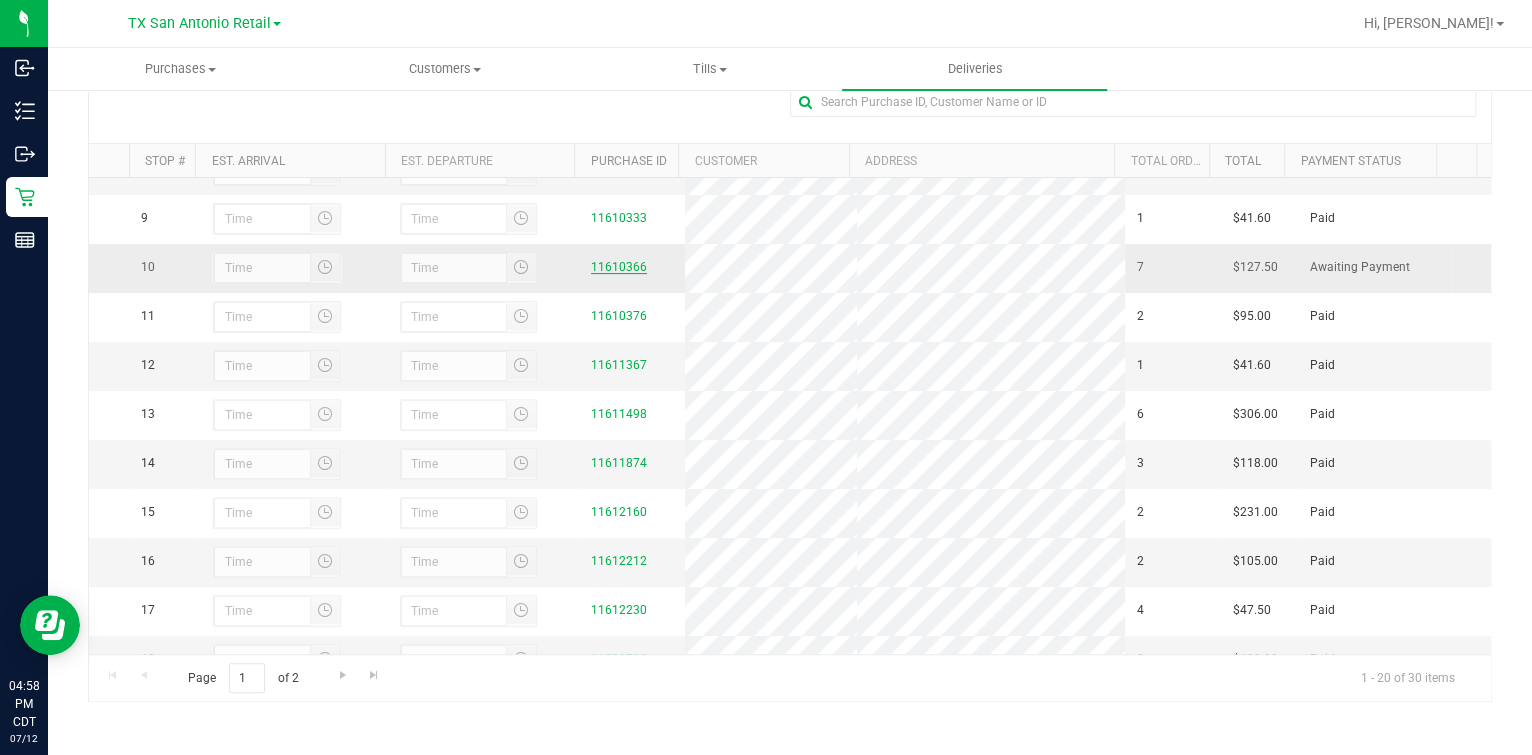 click on "11610366" at bounding box center [619, 267] 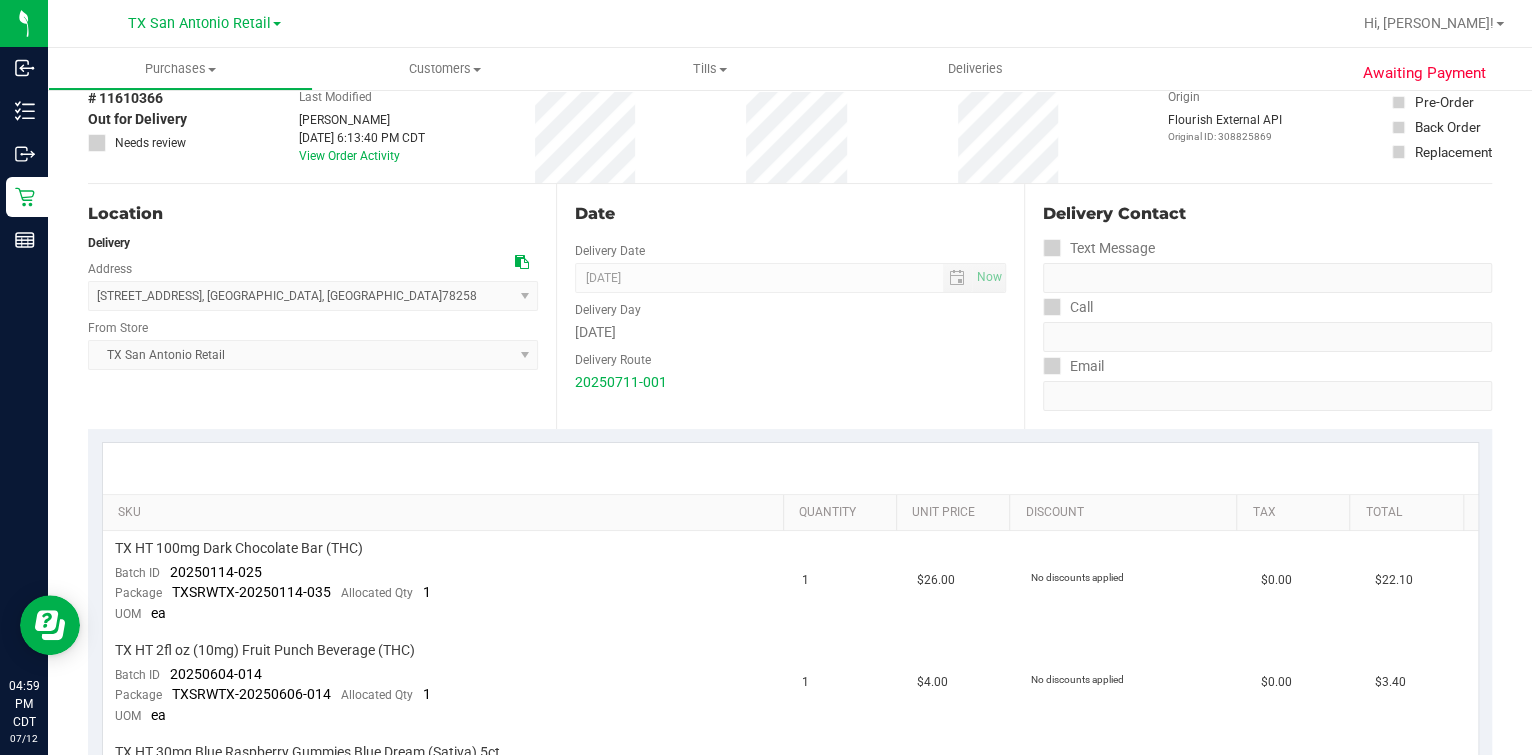 scroll, scrollTop: 0, scrollLeft: 0, axis: both 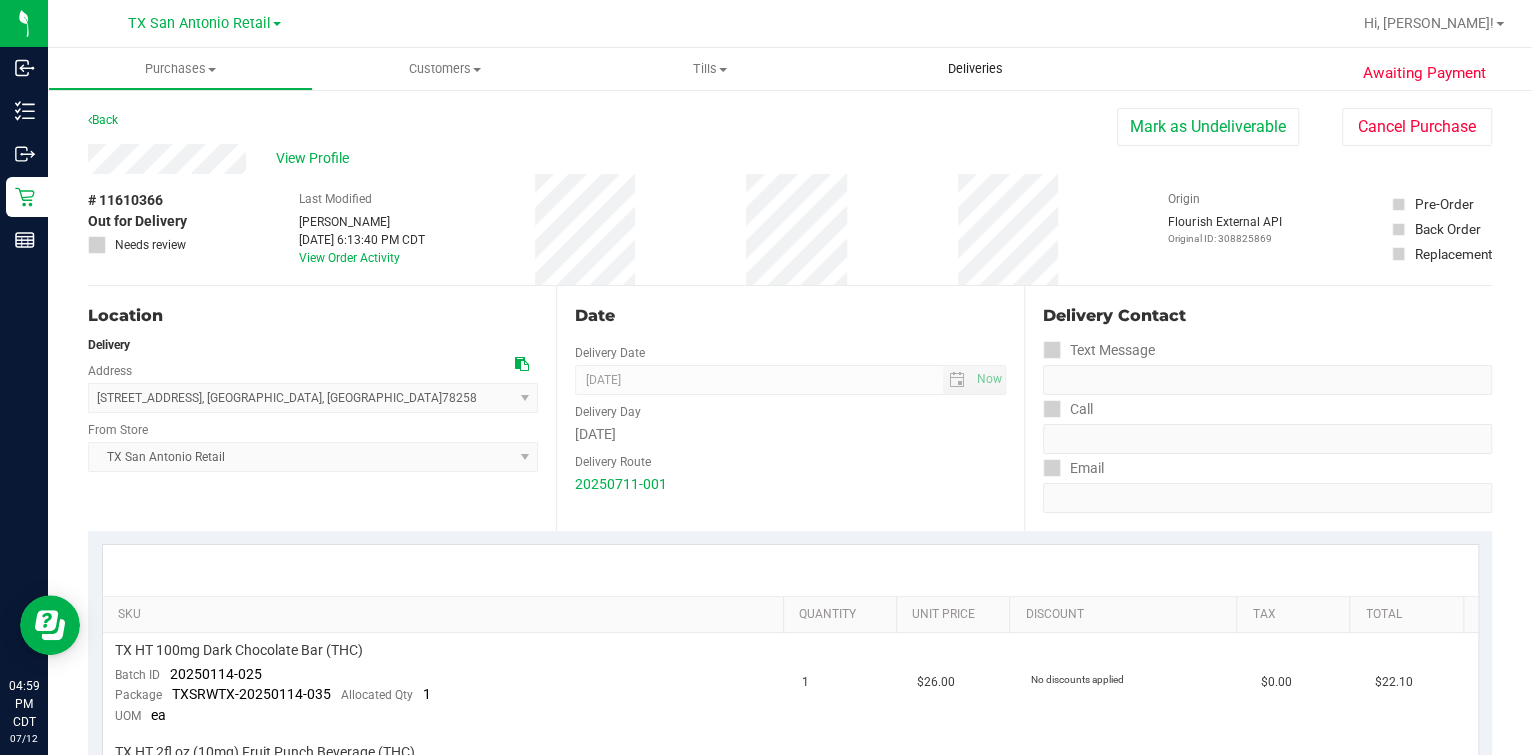 click on "Deliveries" at bounding box center (974, 69) 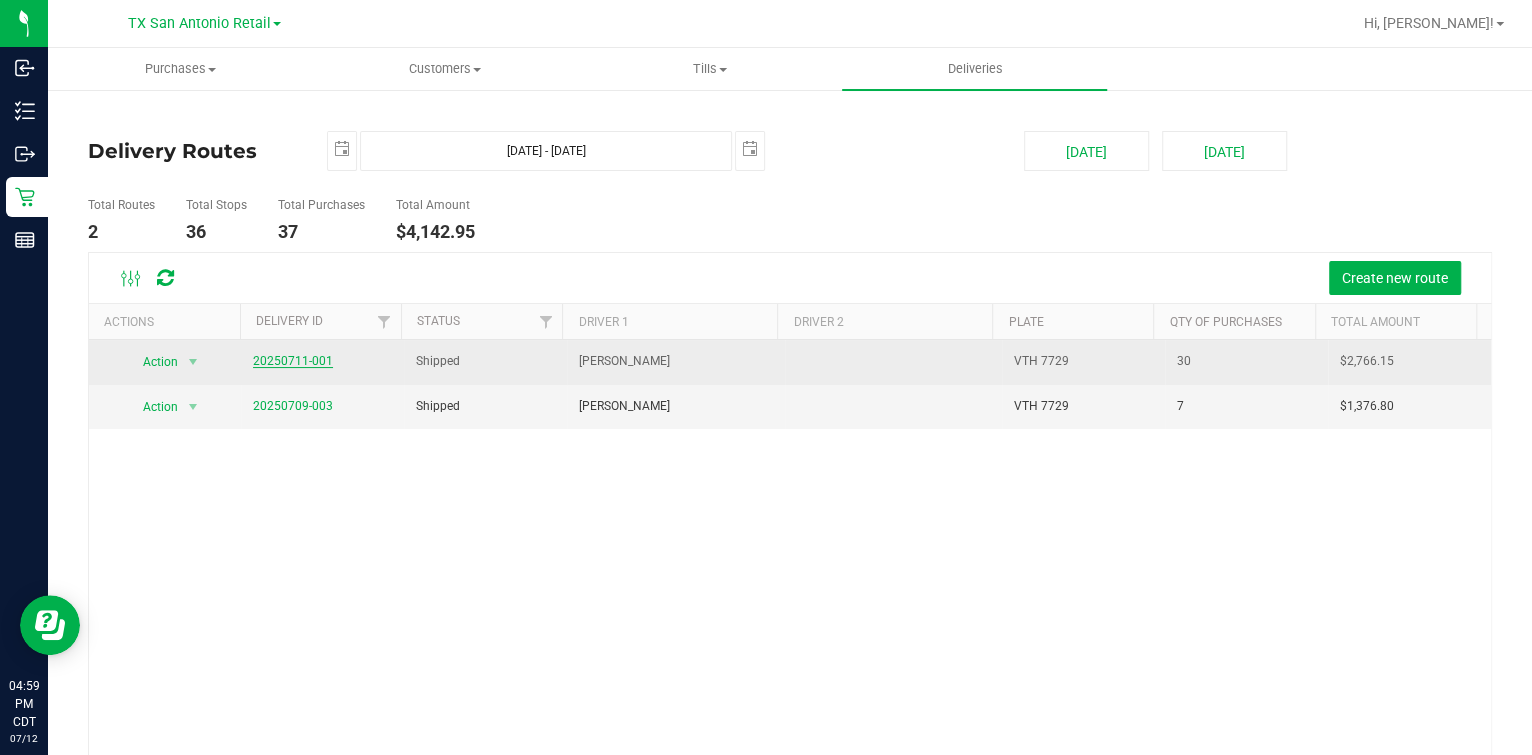 click on "20250711-001" at bounding box center [293, 361] 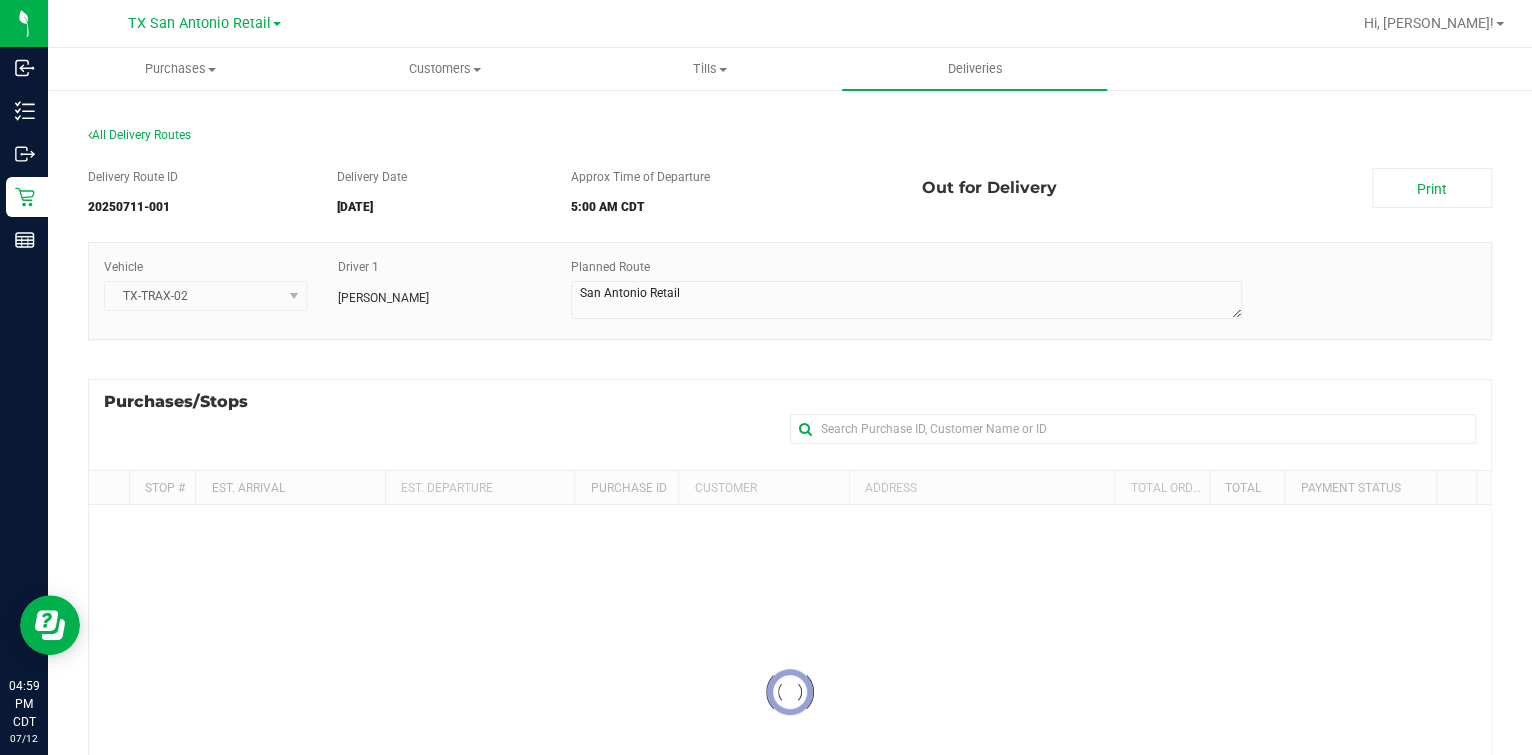 click on "Delivery Route ID
20250711-001
Delivery Date
[DATE]
Approx Time of Departure
5:00 AM CDT
Print
Out for Delivery" at bounding box center (790, 196) 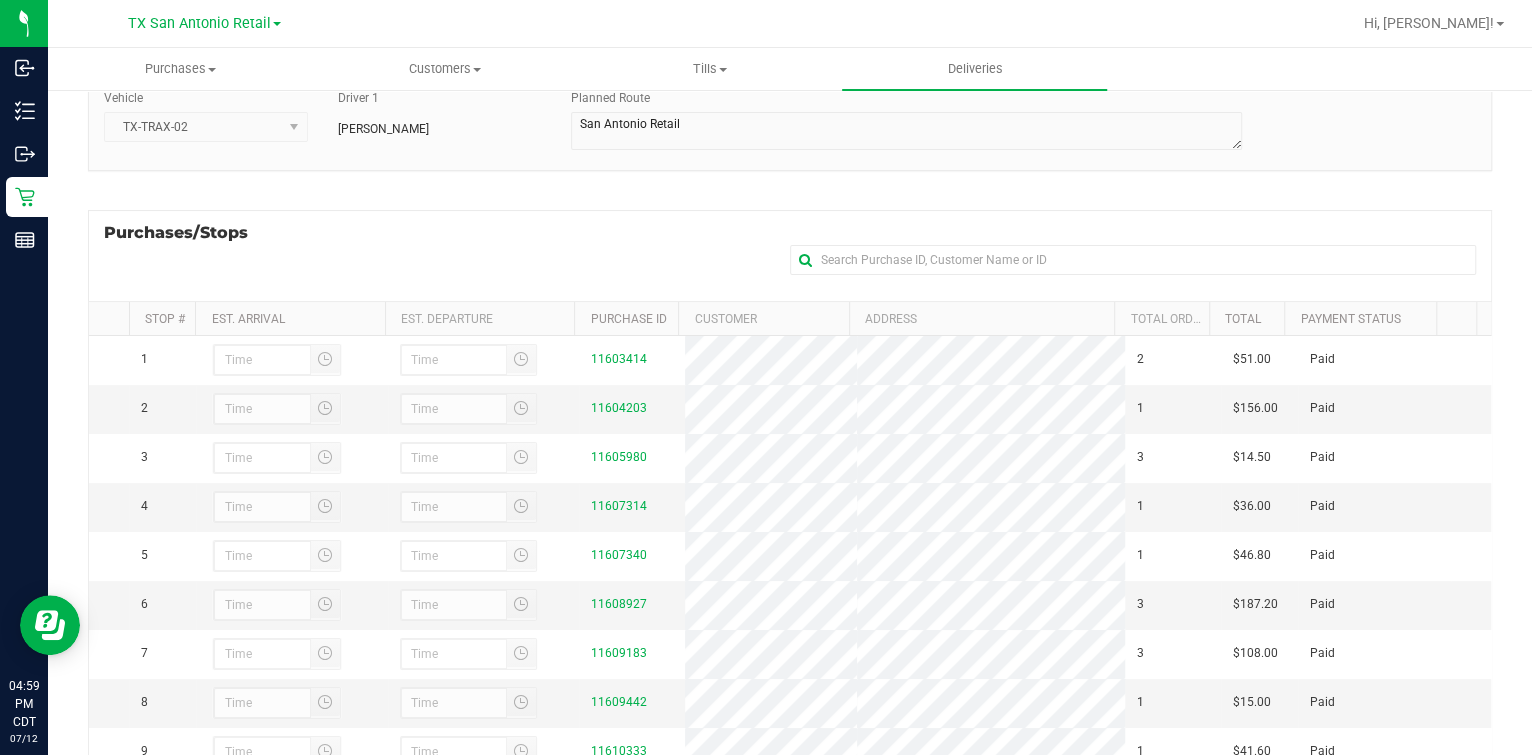 scroll, scrollTop: 330, scrollLeft: 0, axis: vertical 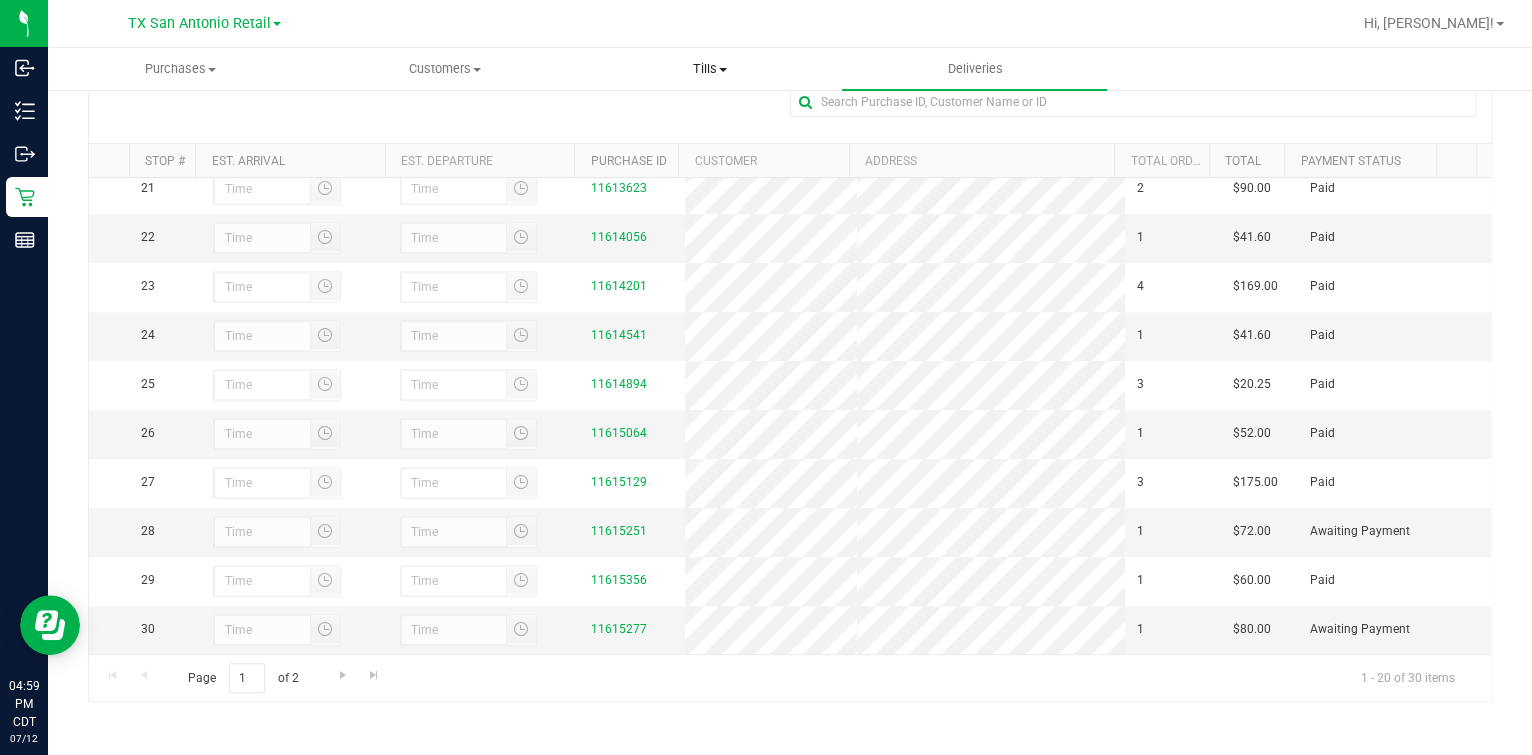 drag, startPoint x: 614, startPoint y: 21, endPoint x: 715, endPoint y: 63, distance: 109.38464 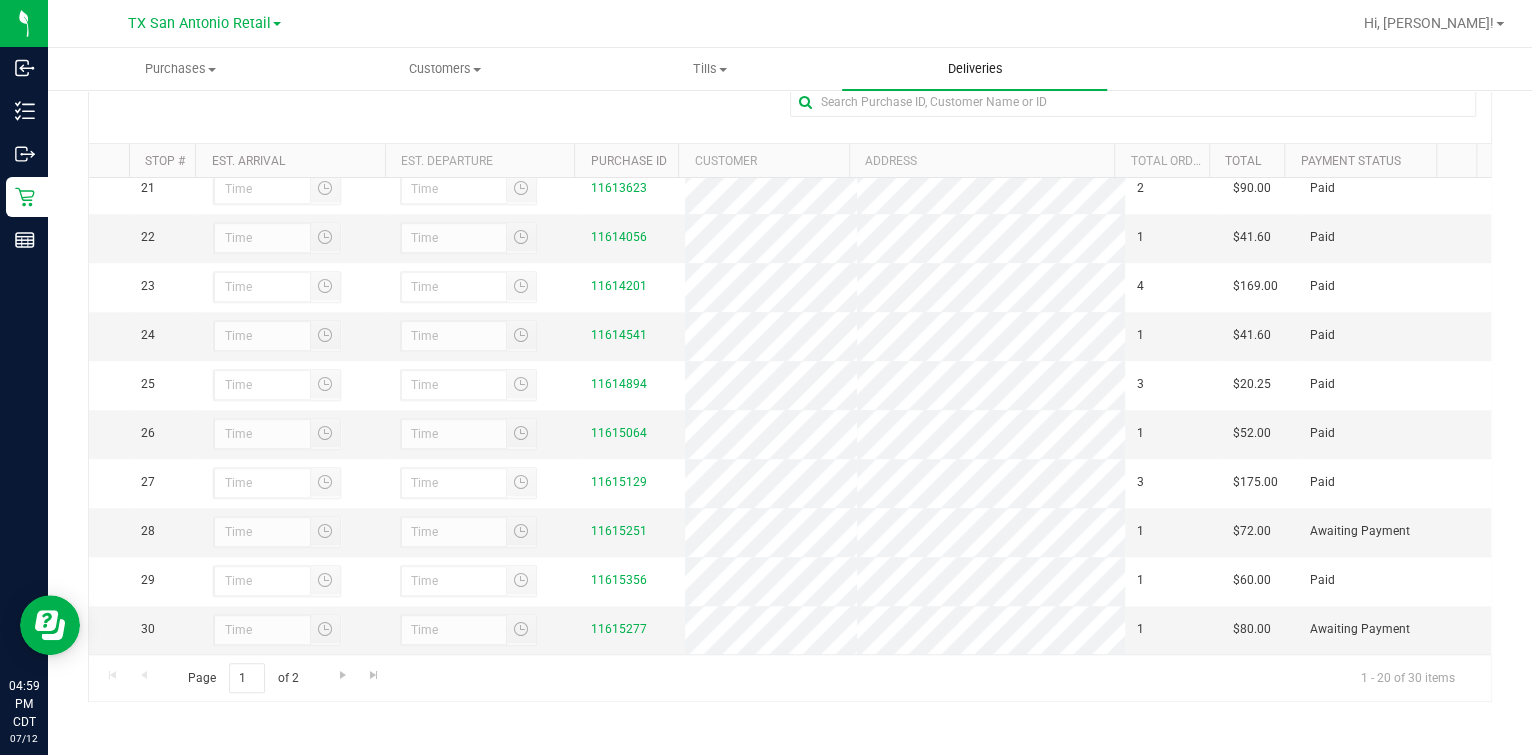 click on "Deliveries" at bounding box center [974, 69] 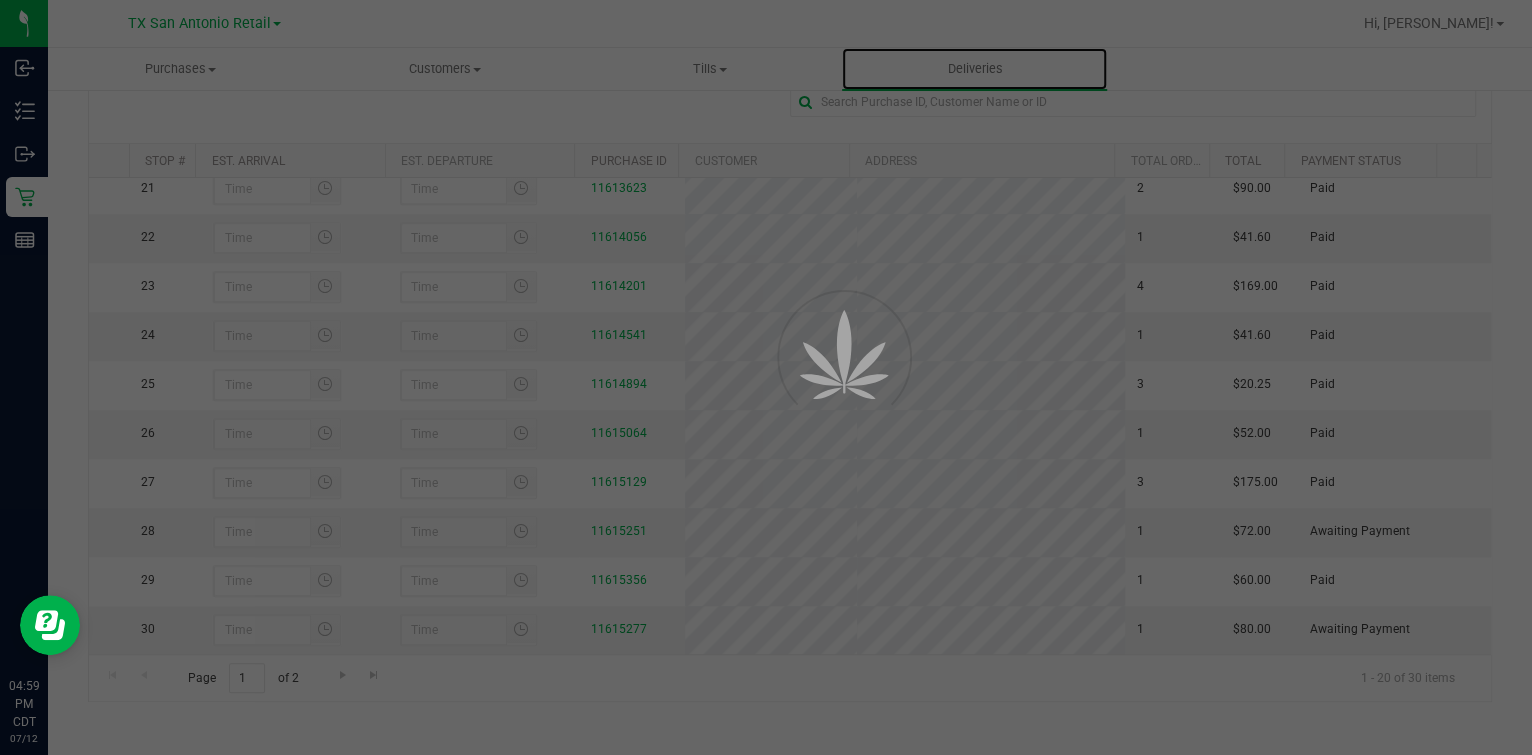 scroll, scrollTop: 0, scrollLeft: 0, axis: both 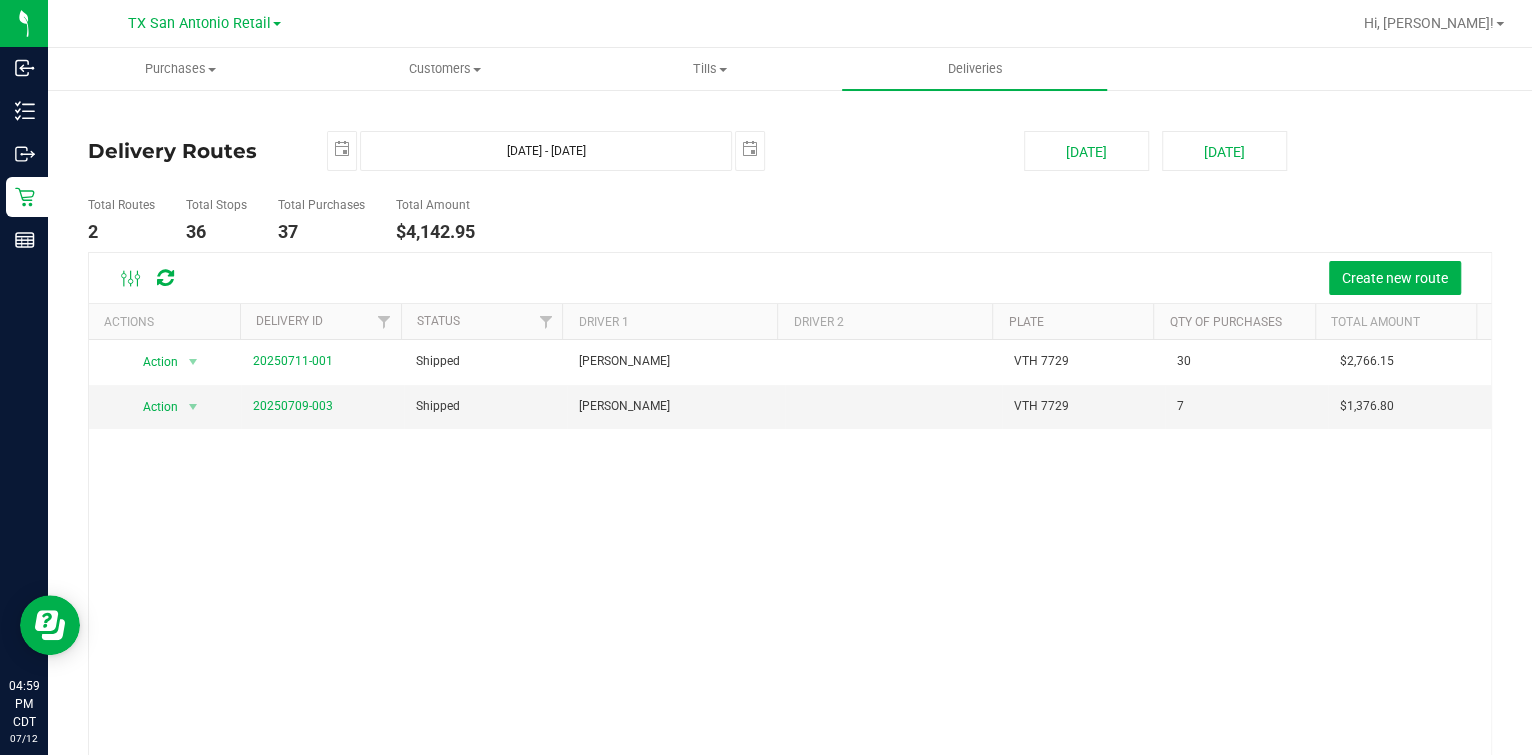click on "Action Action View Delivery
20250711-001
Shipped [PERSON_NAME] VTH 7729 30 $2,766.15
Action Action View Delivery
20250709-003
Shipped [PERSON_NAME] VTH 7729 7 $1,376.80" at bounding box center [790, 578] 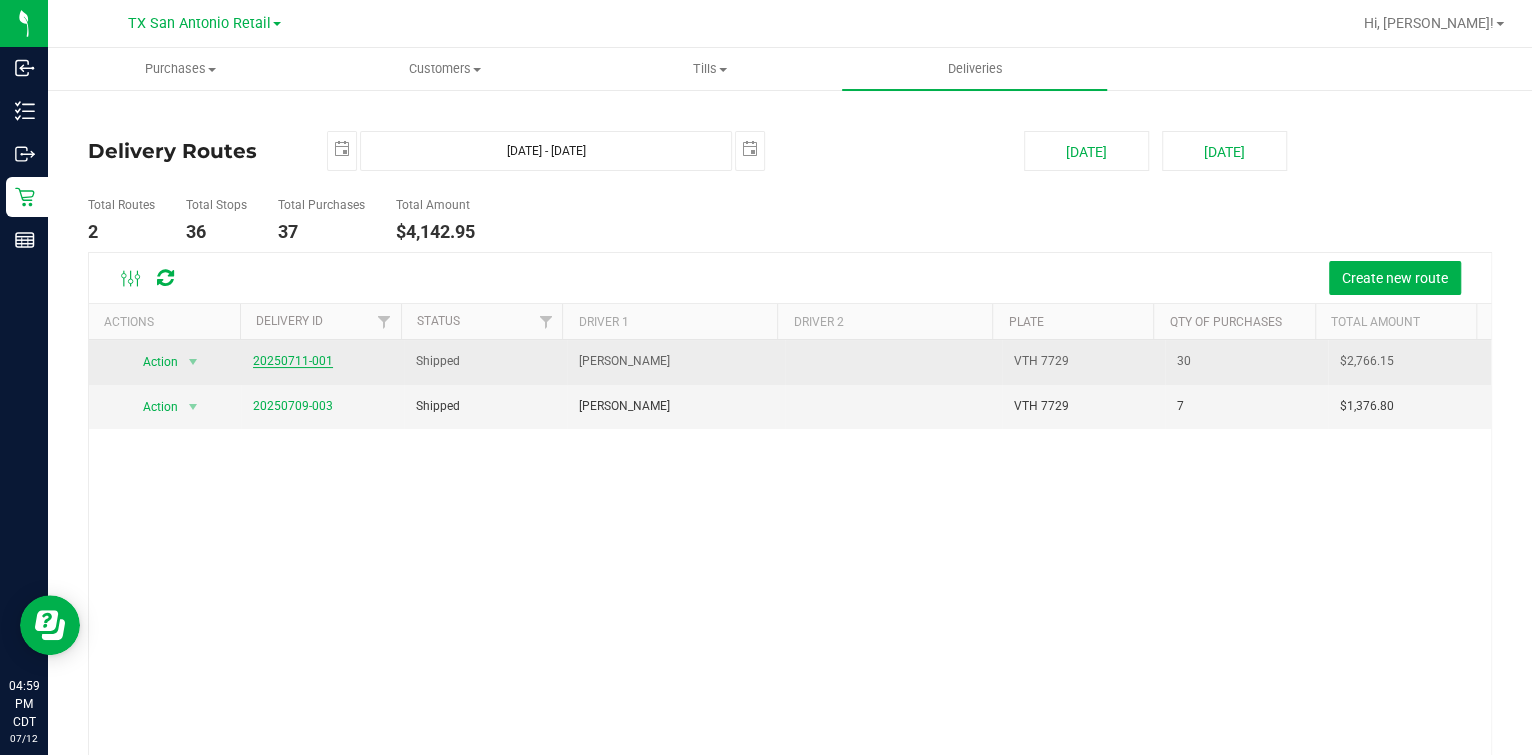 click on "20250711-001" at bounding box center [293, 361] 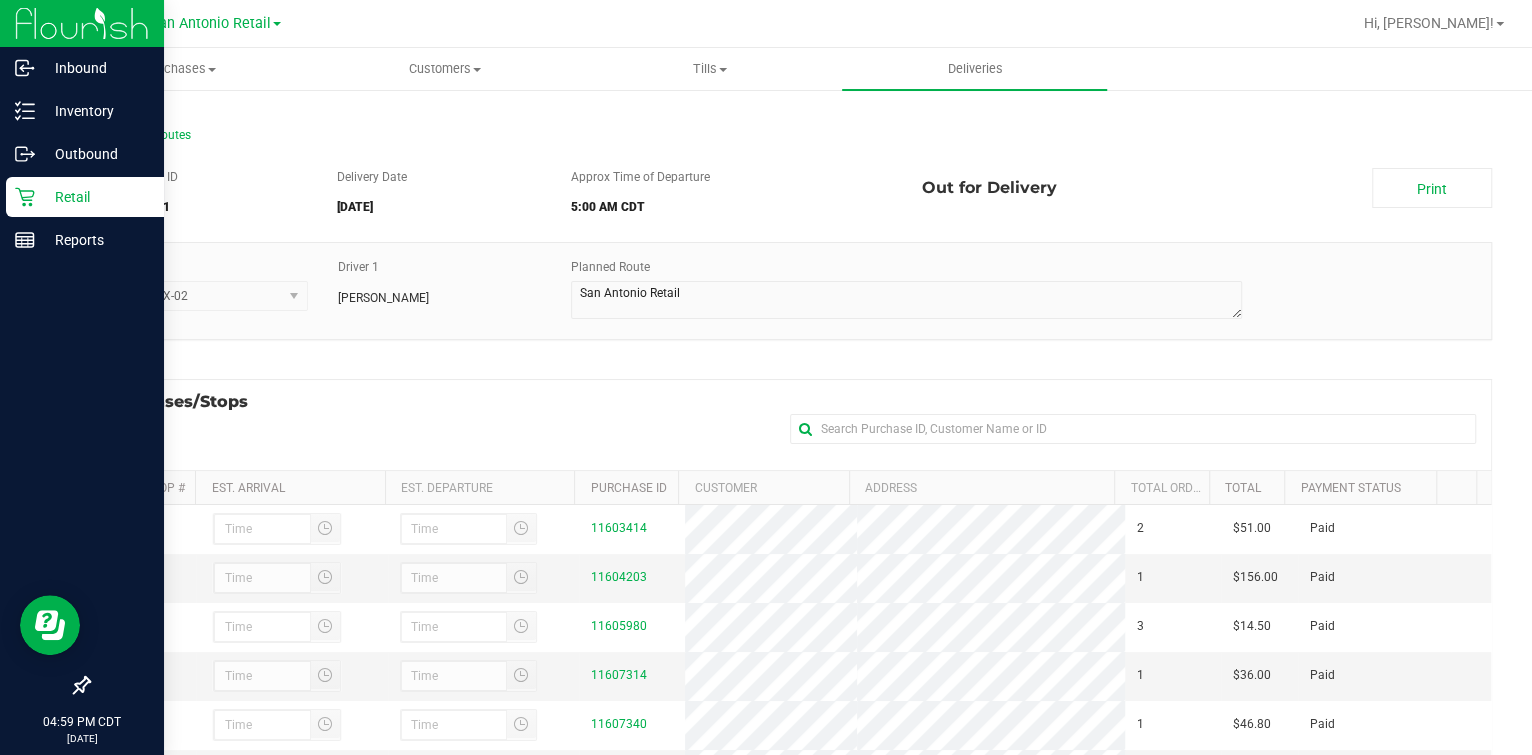 click 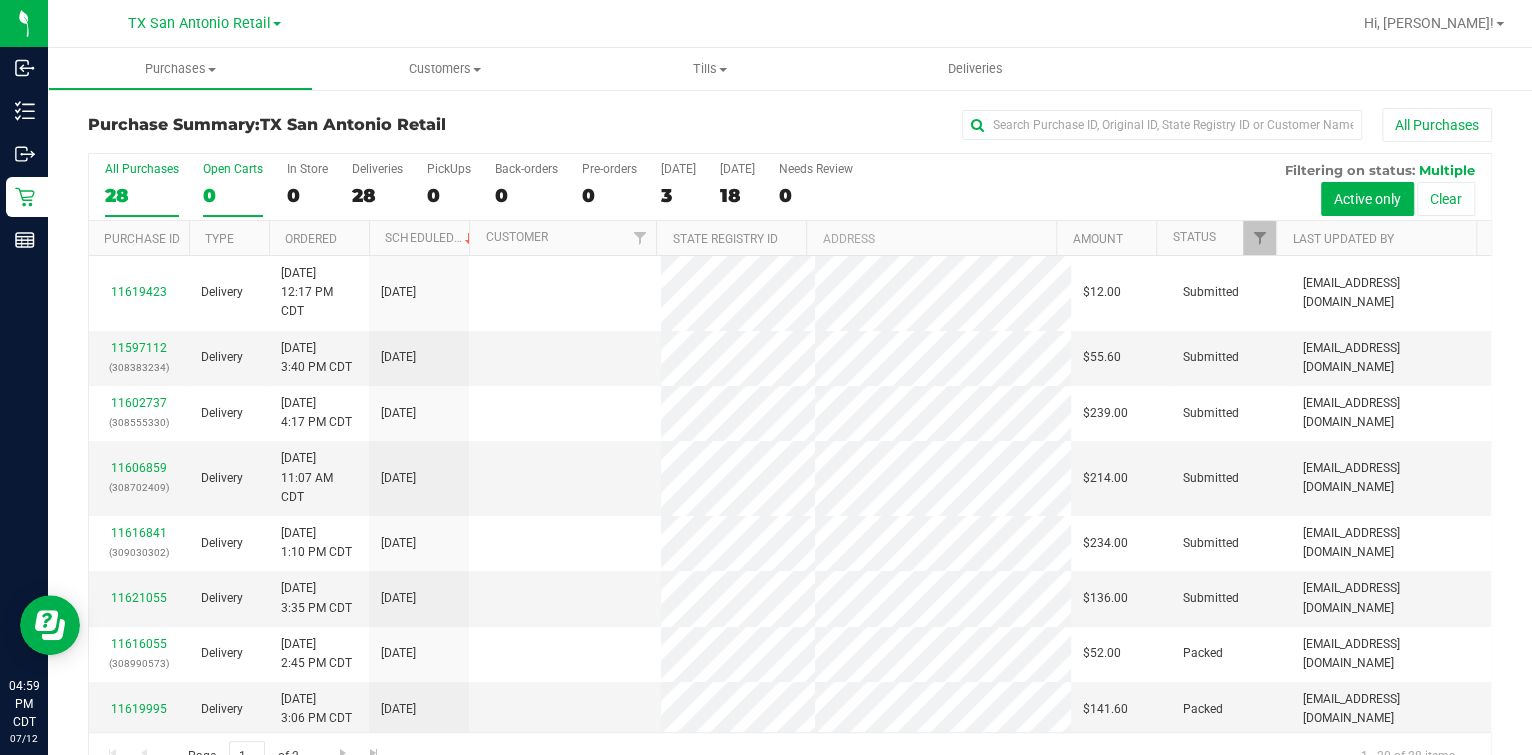 click on "Open Carts
0" at bounding box center (233, 189) 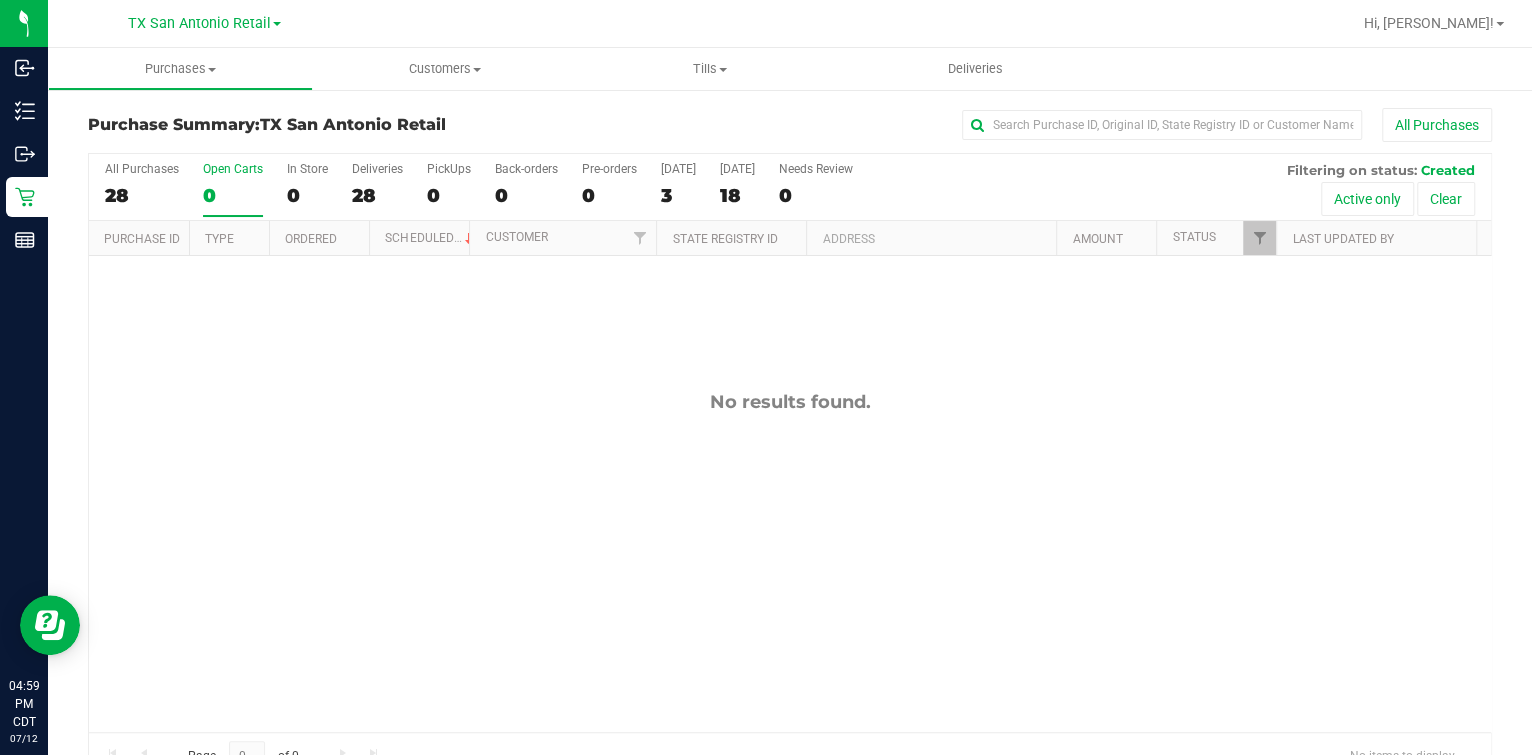 click on "Purchase Summary:
TX [GEOGRAPHIC_DATA] Retail
All Purchases
All Purchases
28
Open Carts
0
In Store
0
Deliveries
28
PickUps
0
Back-orders
0" at bounding box center [790, 444] 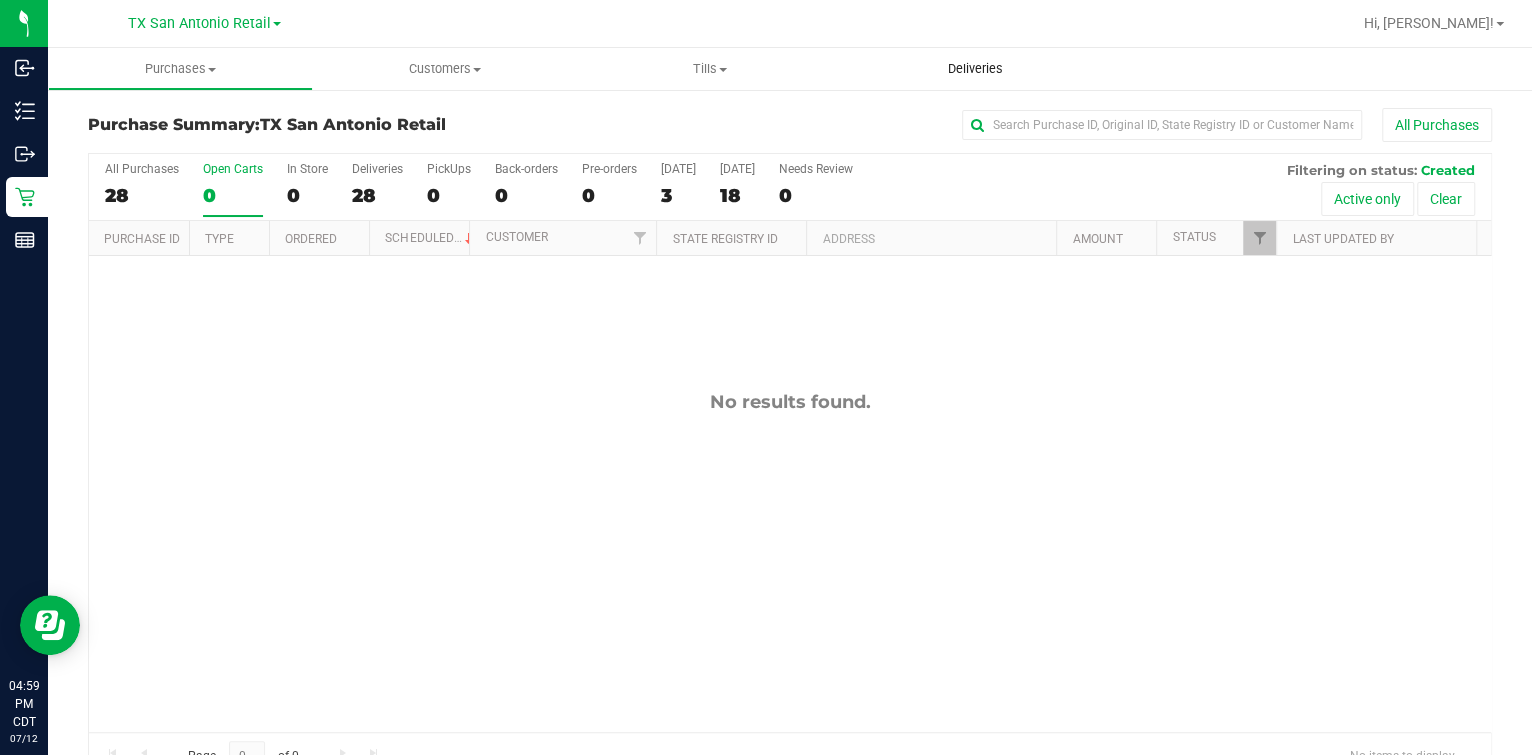 click on "Deliveries" at bounding box center [974, 69] 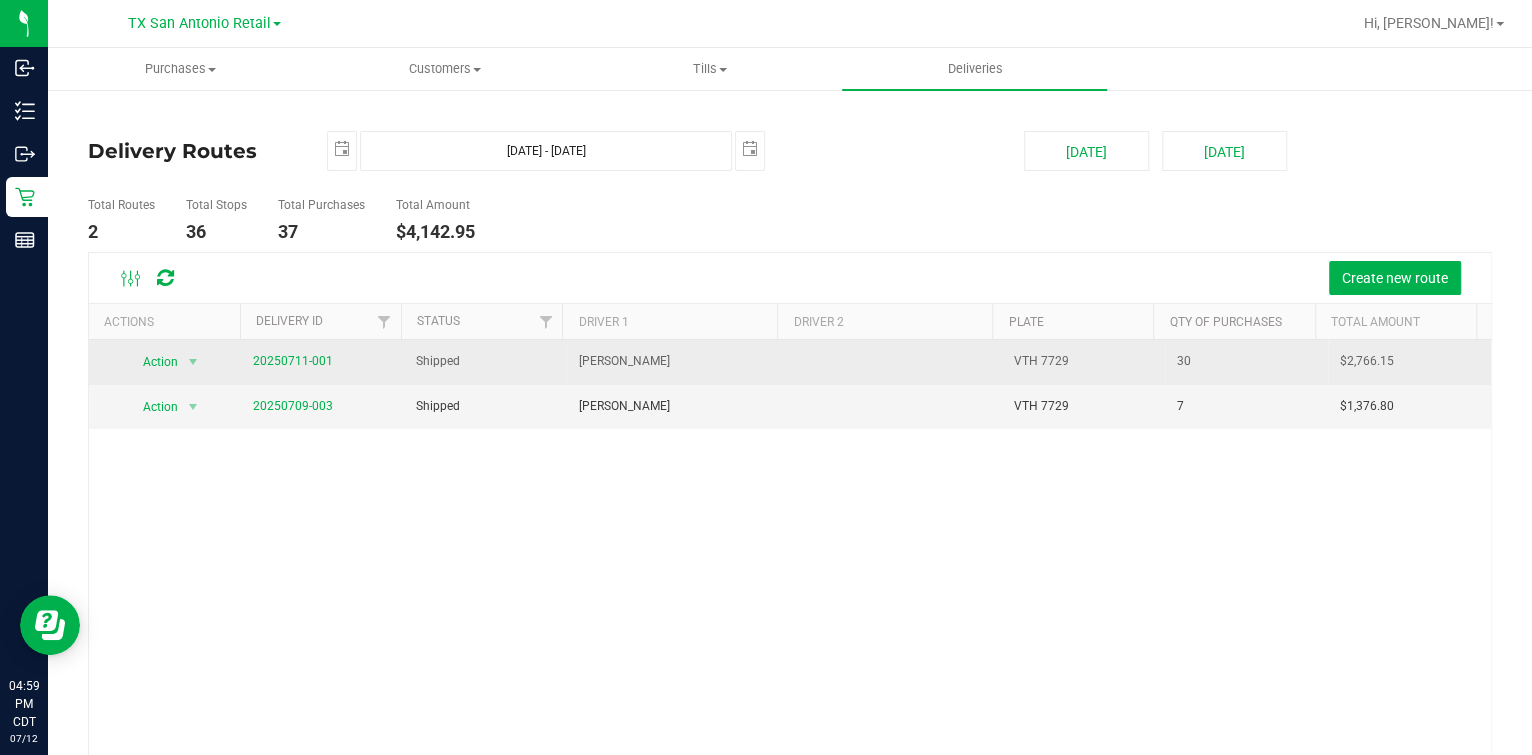 click on "20250711-001" at bounding box center (322, 362) 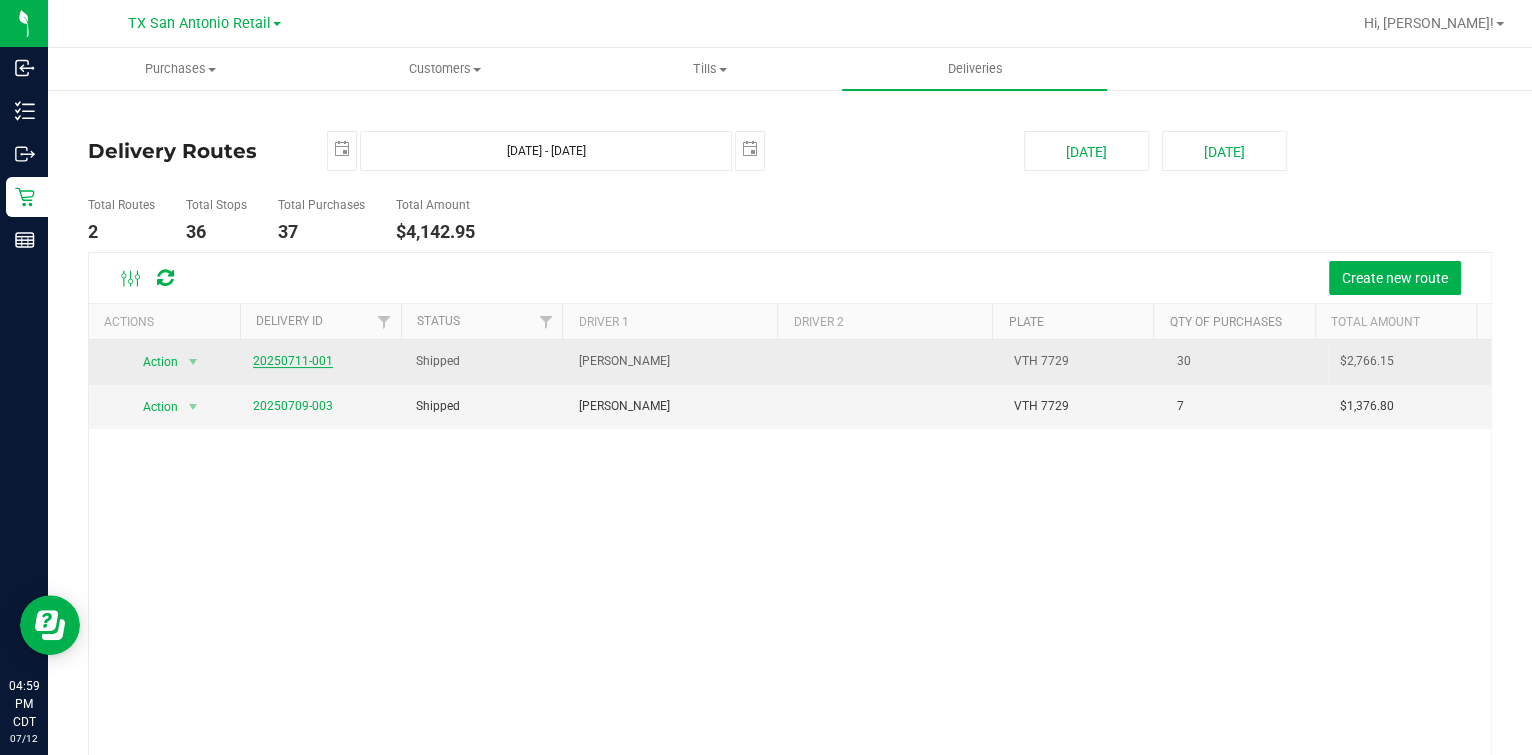 click on "20250711-001" at bounding box center [293, 361] 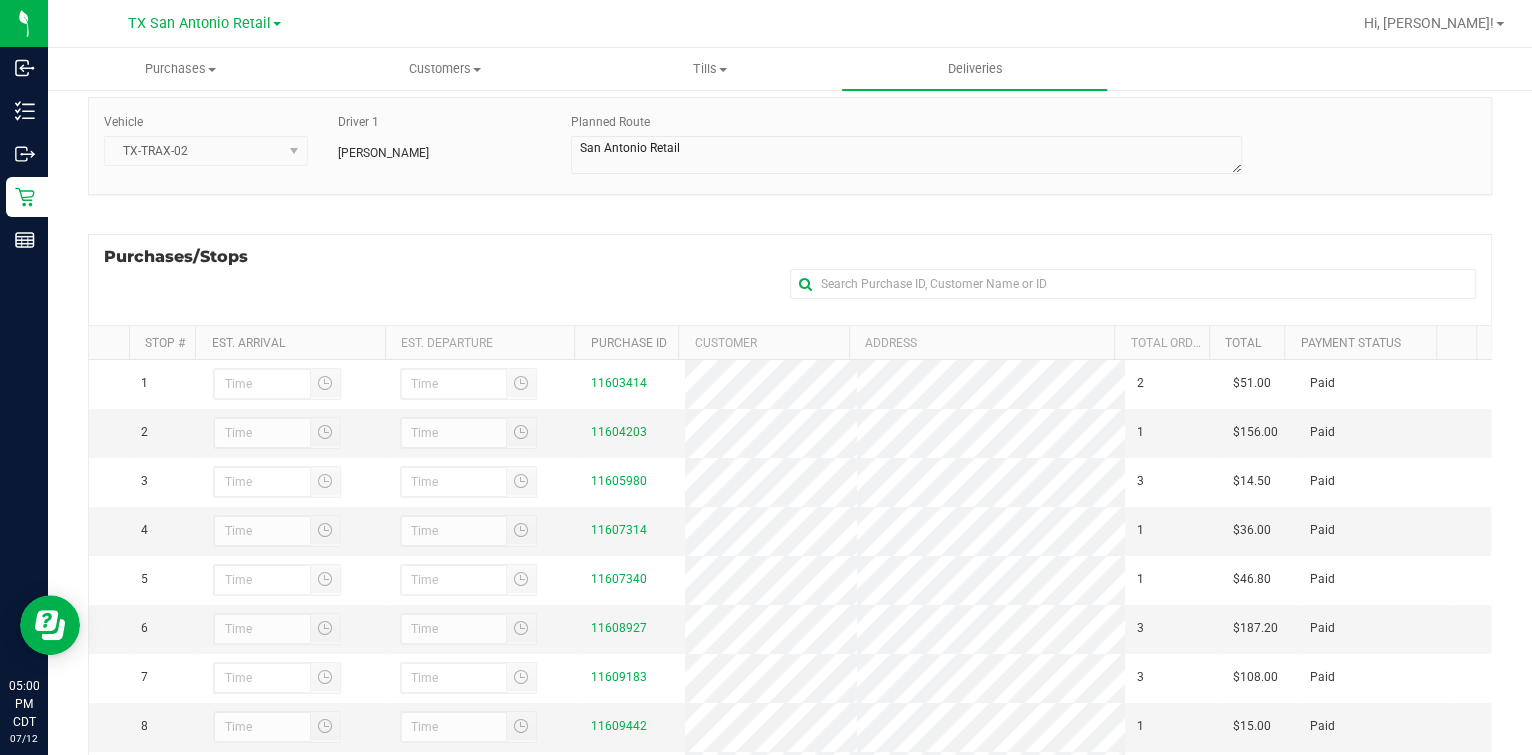 scroll, scrollTop: 330, scrollLeft: 0, axis: vertical 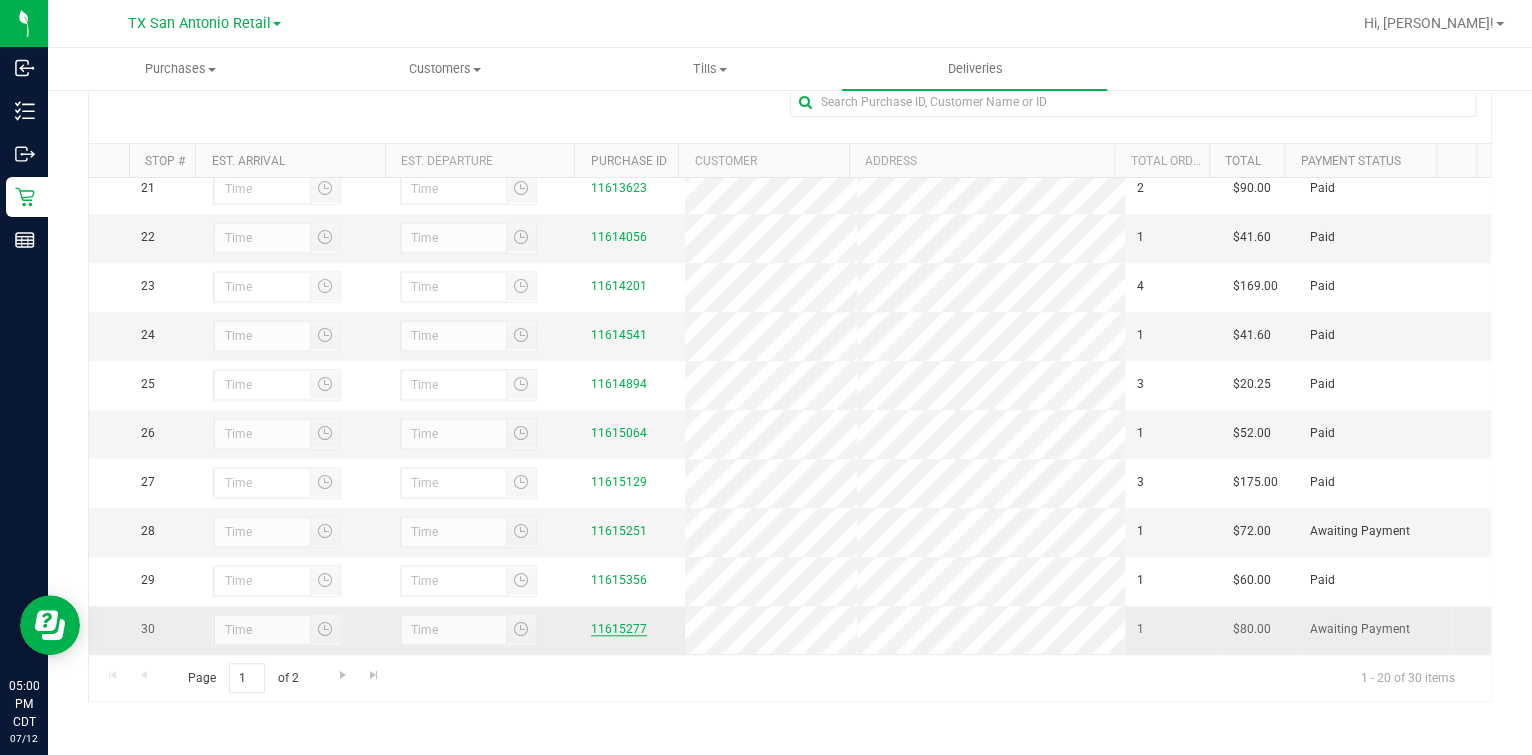 click on "11615277" at bounding box center (619, 629) 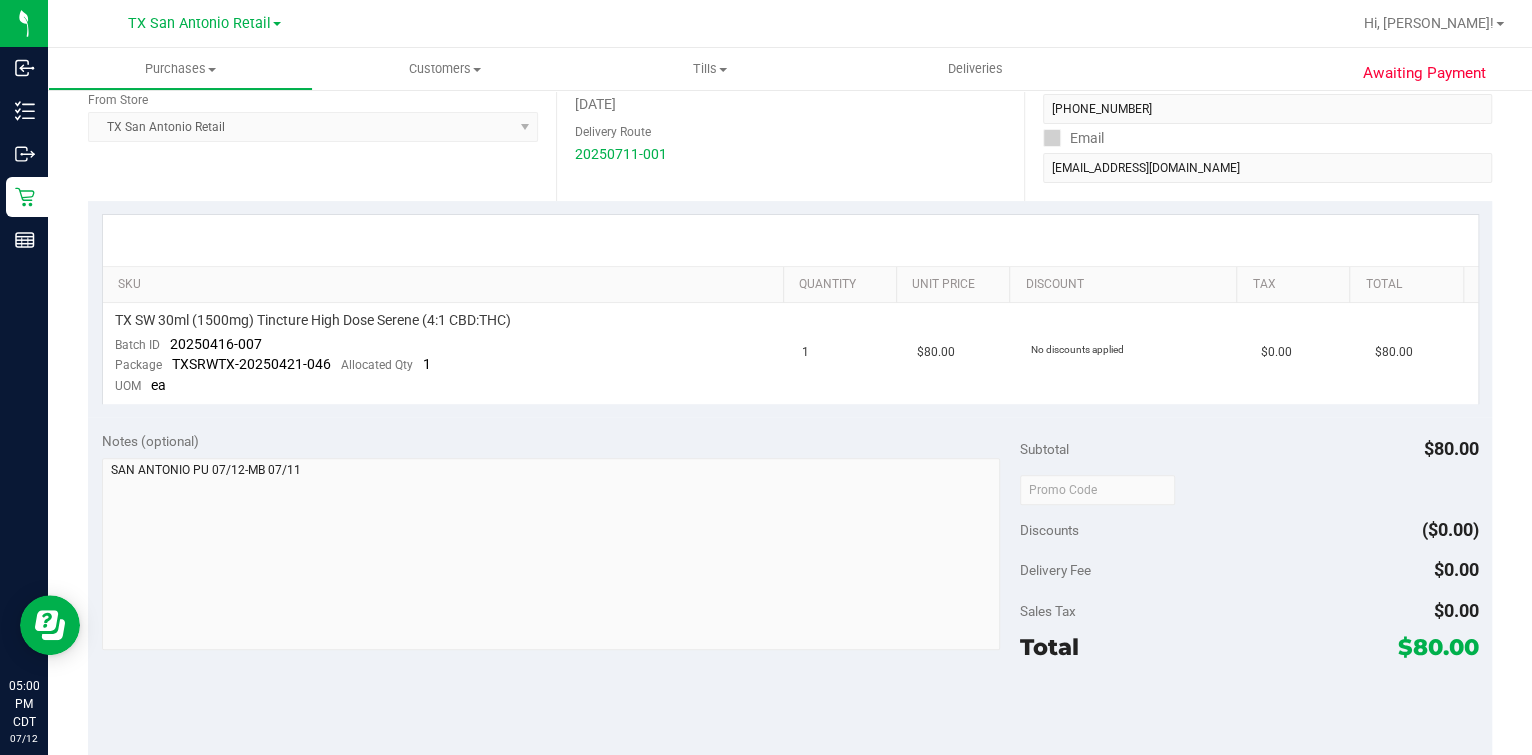 scroll, scrollTop: 0, scrollLeft: 0, axis: both 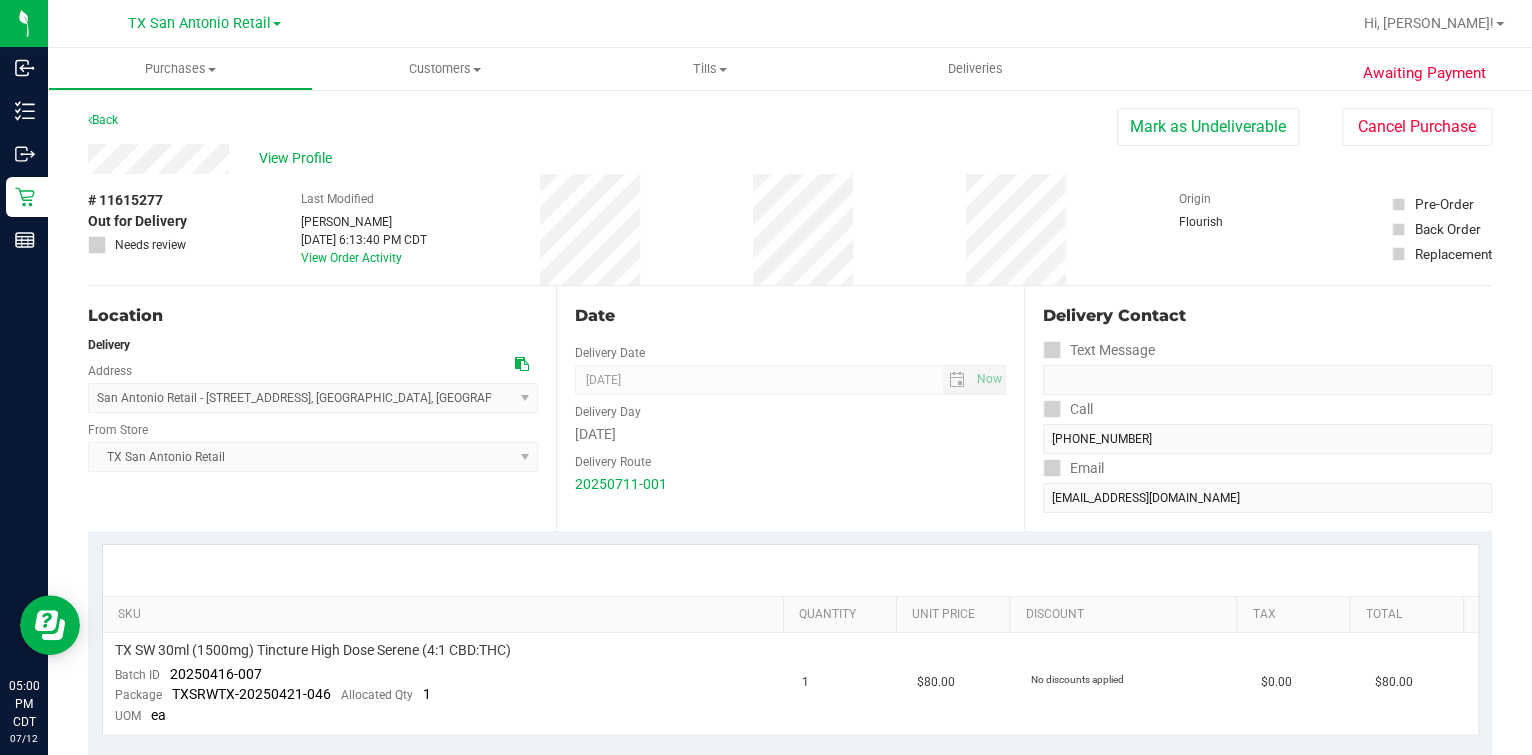 click on "View Profile
# 11615277
Out for Delivery
Needs review
Last Modified
[PERSON_NAME]
[DATE] 6:13:40 PM CDT
View Order Activity
Origin
Flourish
Pre-Order
Back Order" at bounding box center [790, 215] 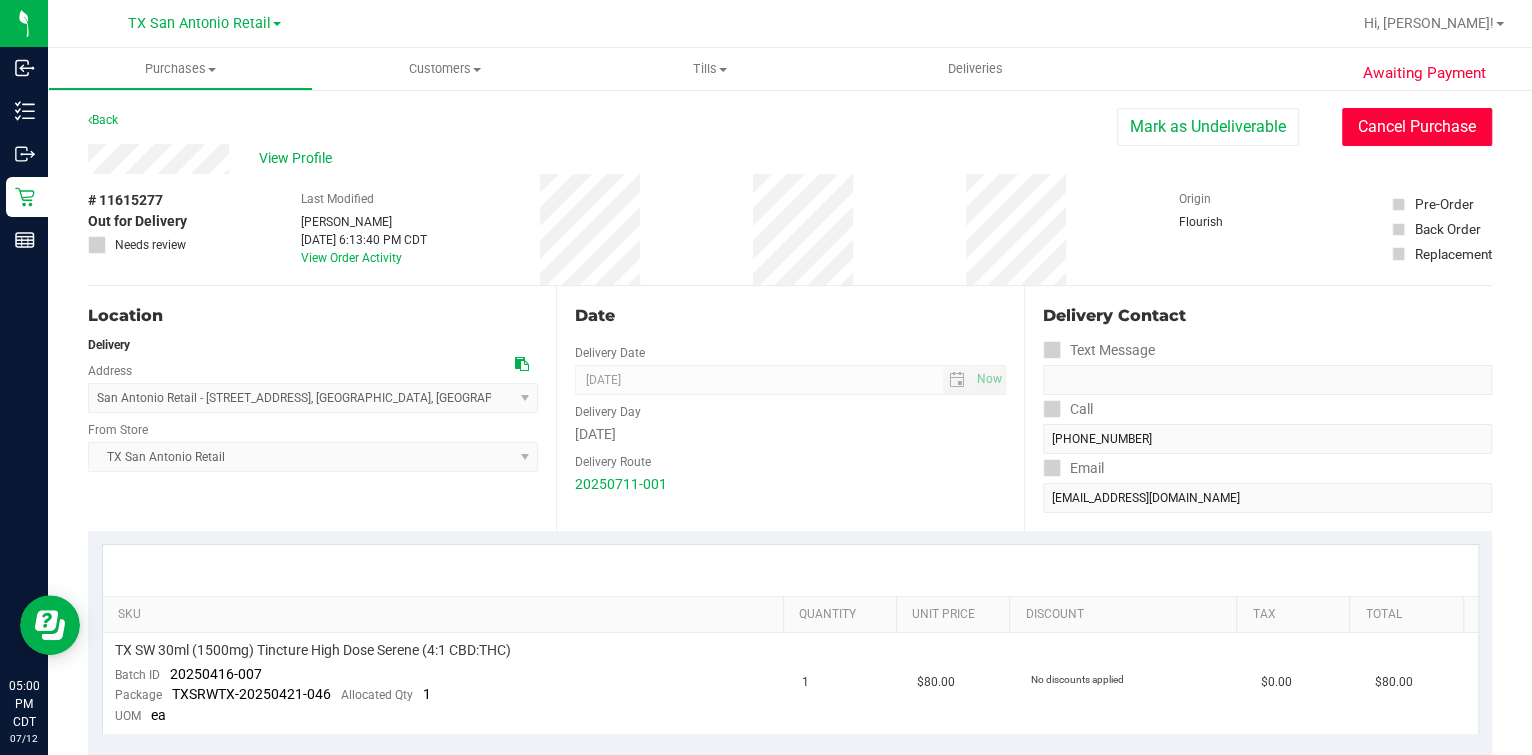 click on "Cancel Purchase" at bounding box center (1417, 127) 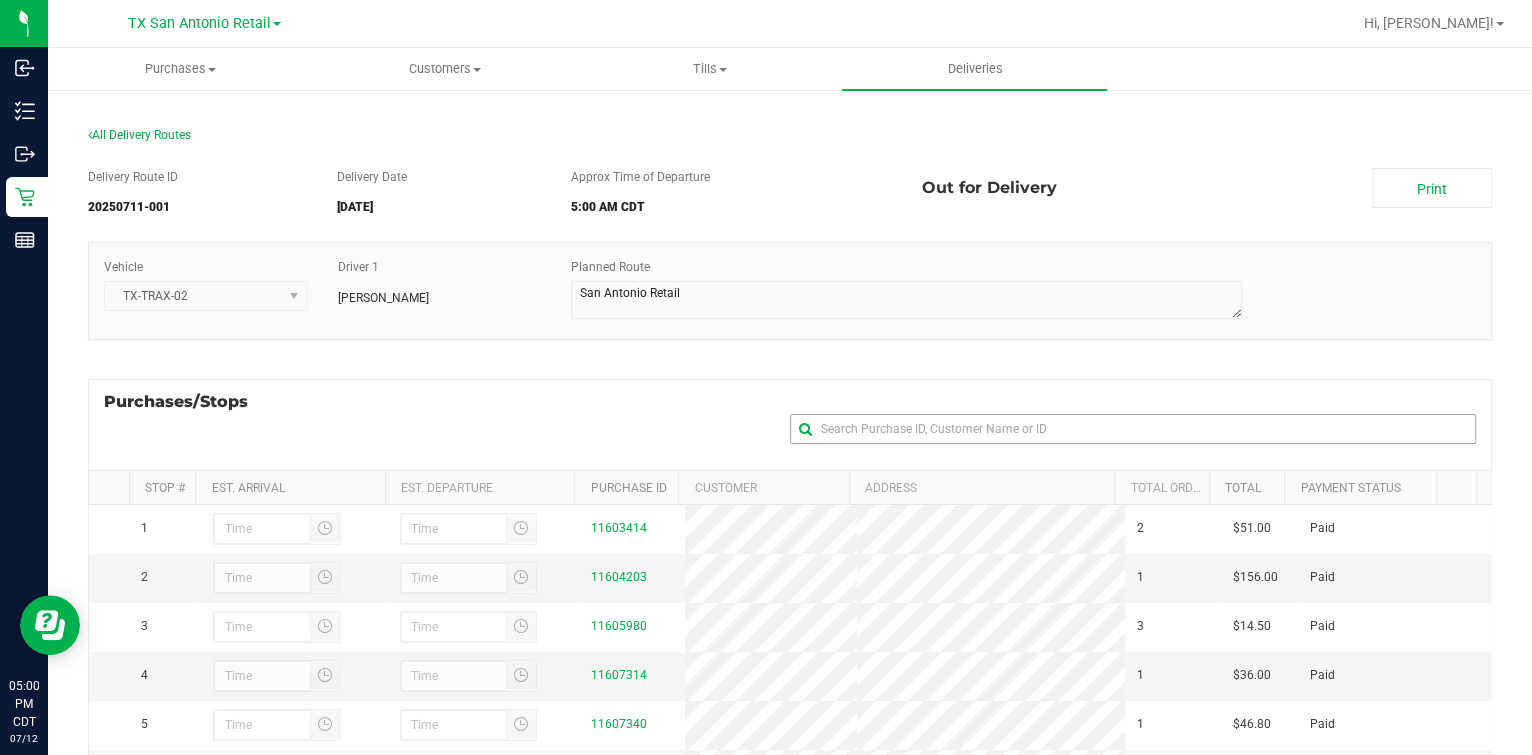 scroll, scrollTop: 214, scrollLeft: 0, axis: vertical 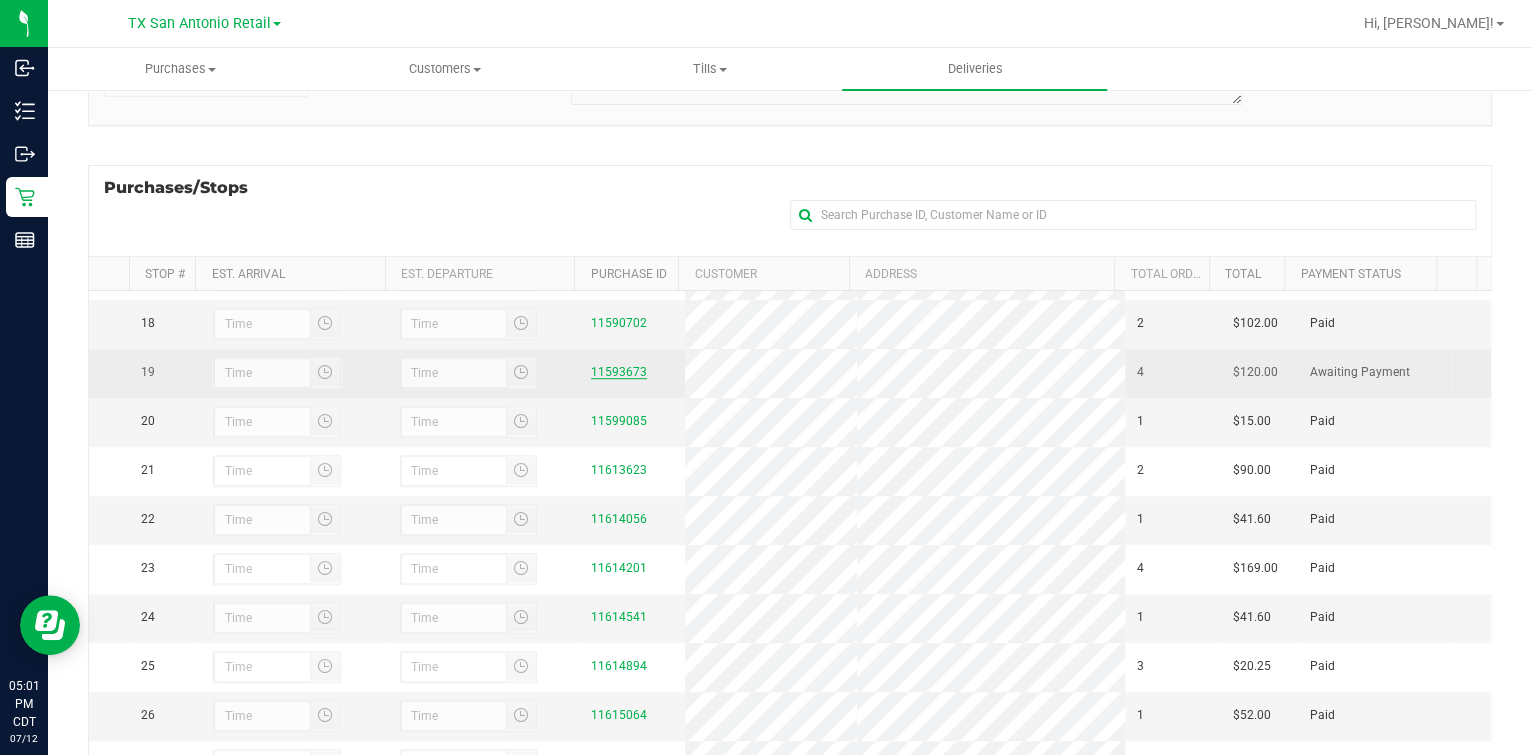 click on "11593673" at bounding box center [619, 372] 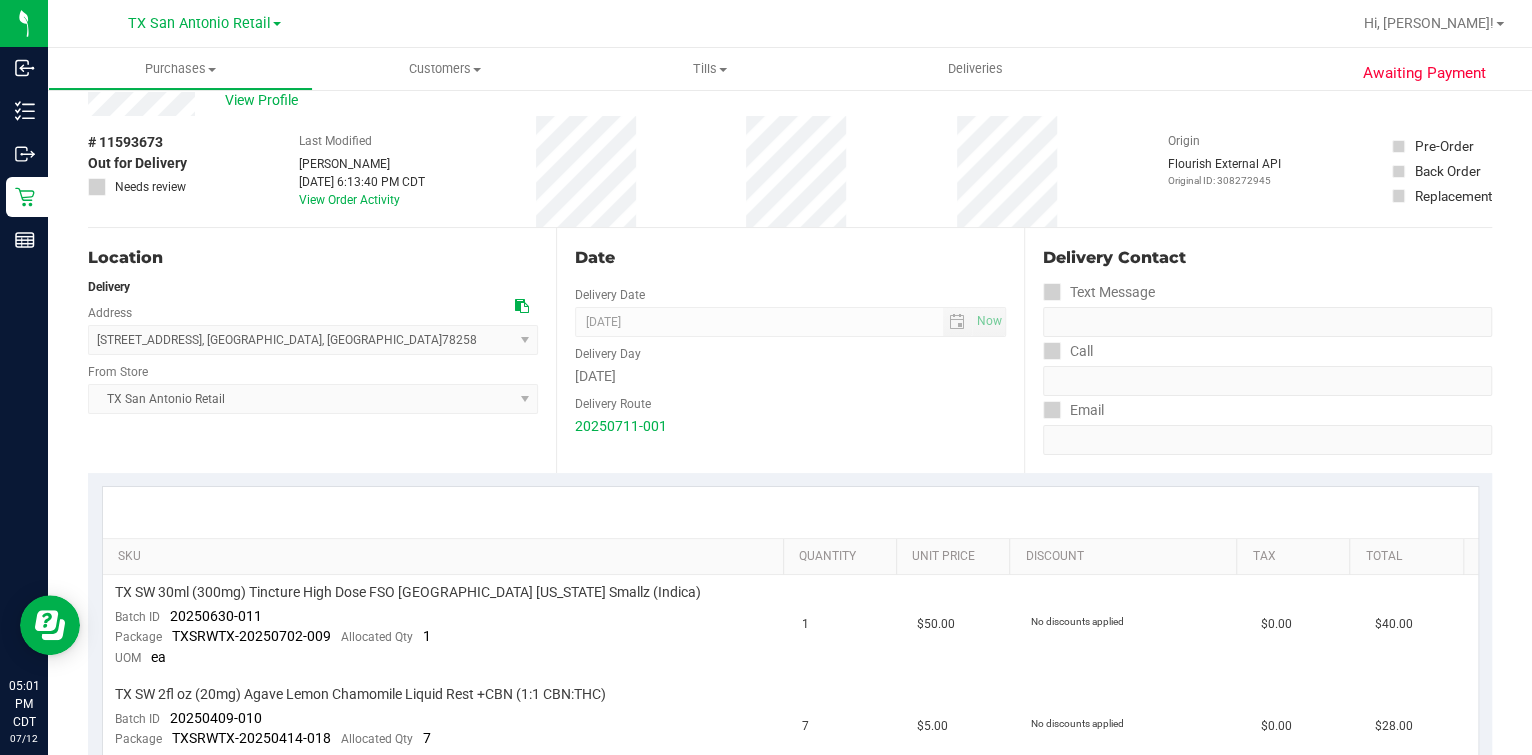scroll, scrollTop: 0, scrollLeft: 0, axis: both 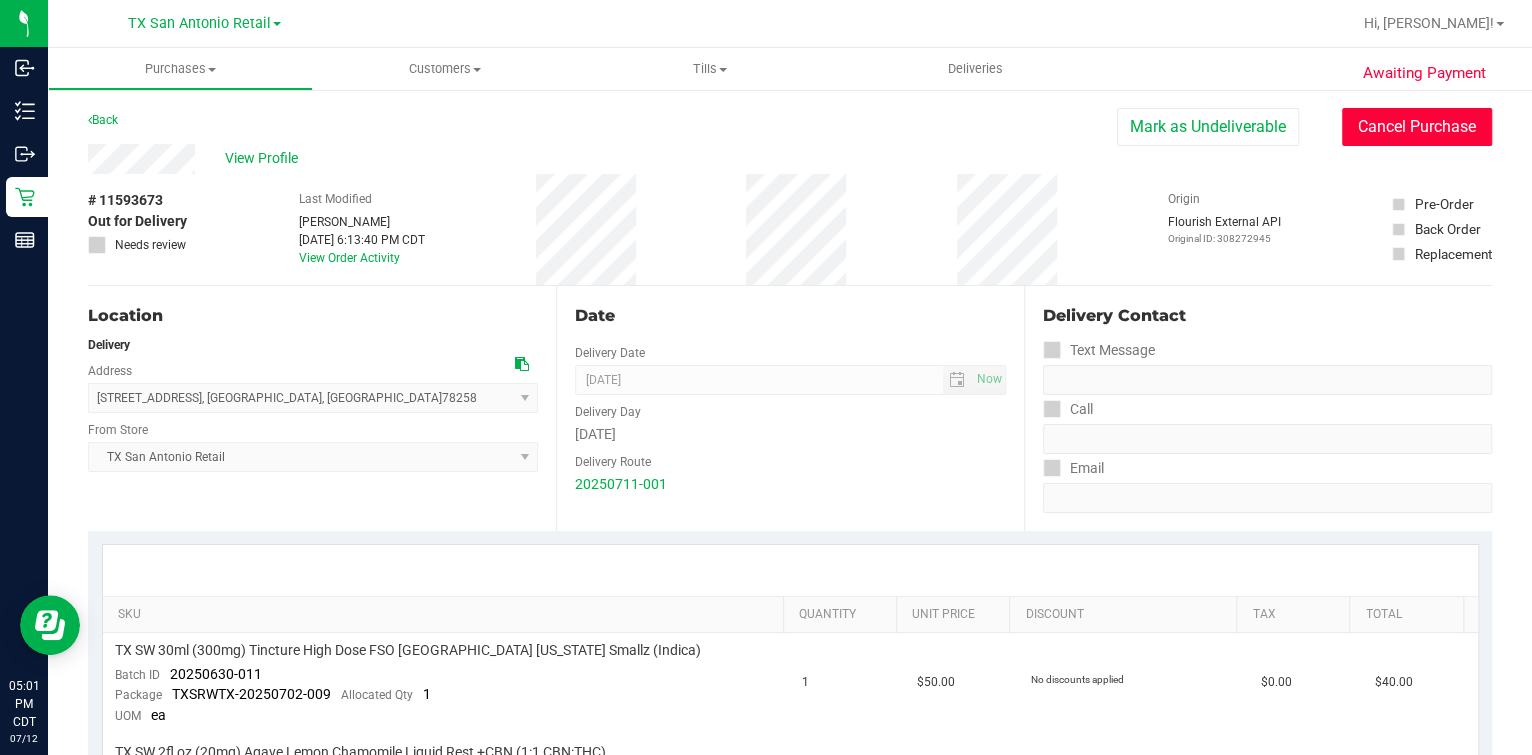 click on "Cancel Purchase" at bounding box center [1417, 127] 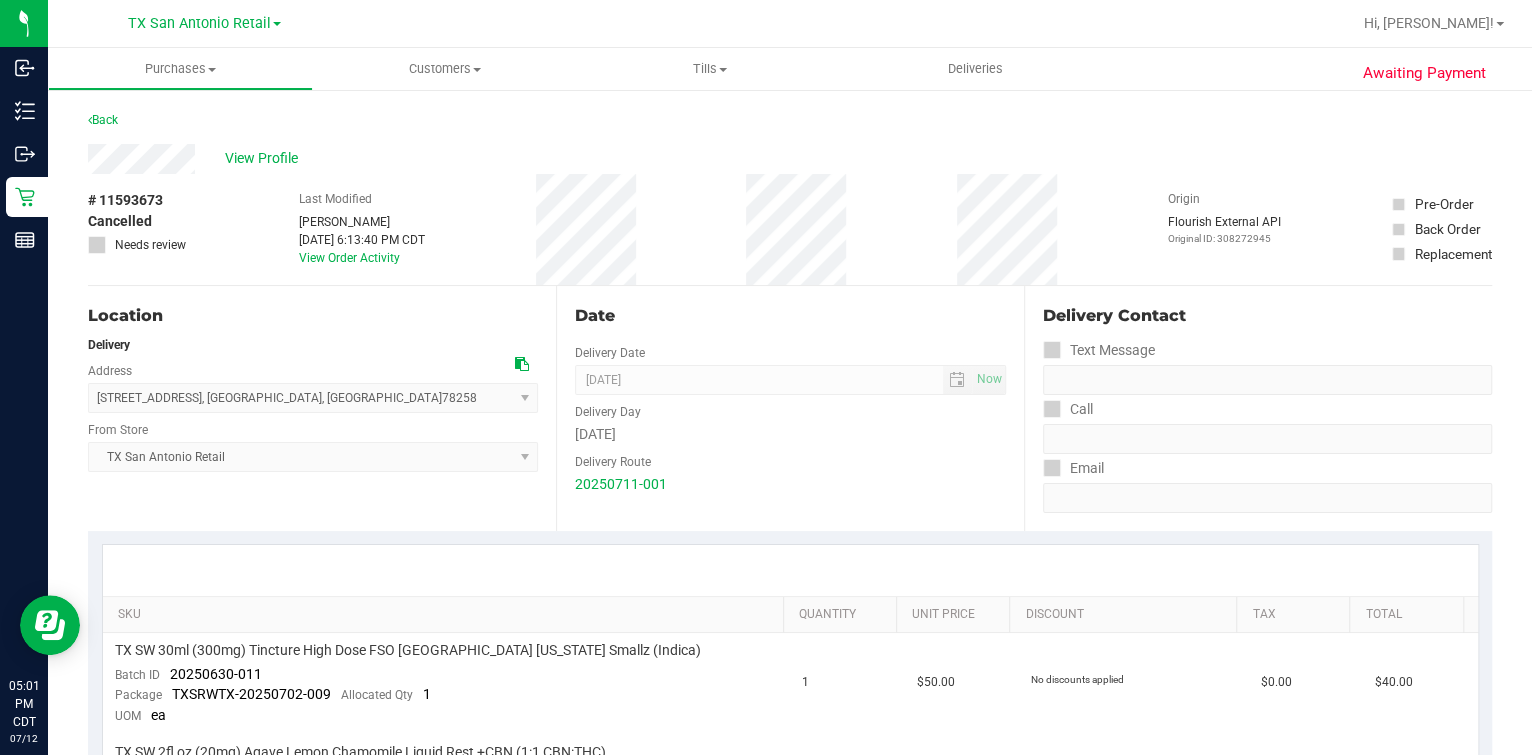 click on "Back" at bounding box center (790, 126) 